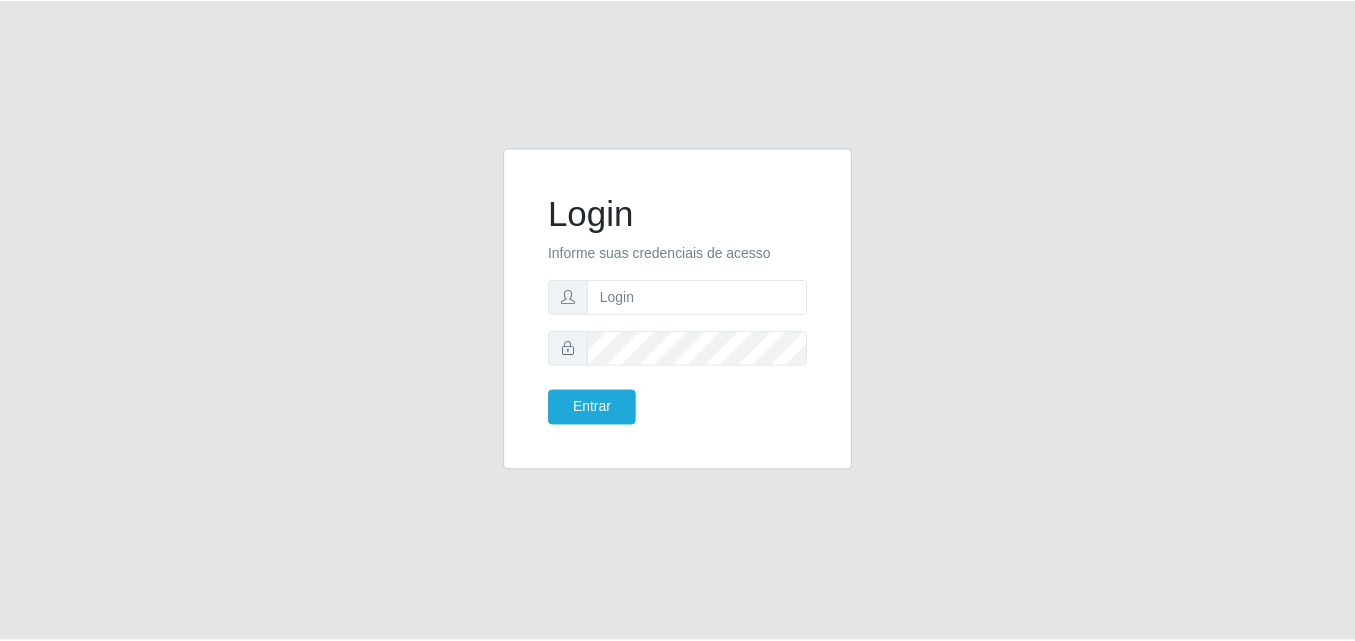 scroll, scrollTop: 0, scrollLeft: 0, axis: both 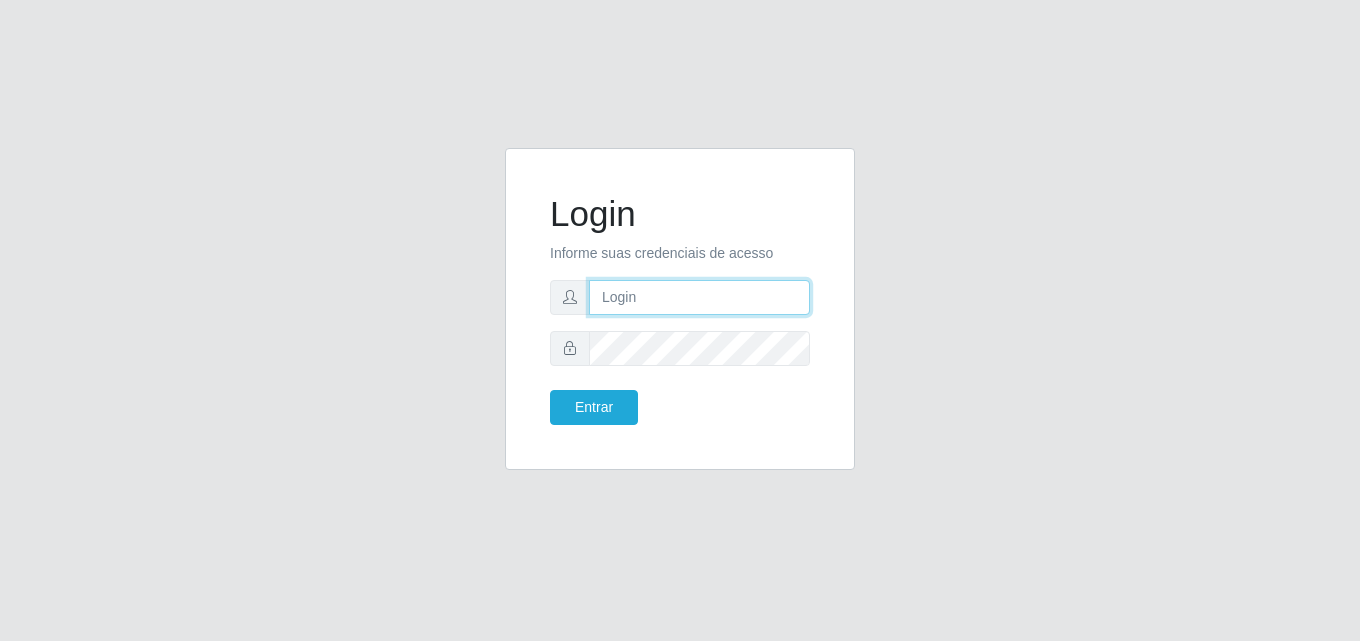click at bounding box center (699, 297) 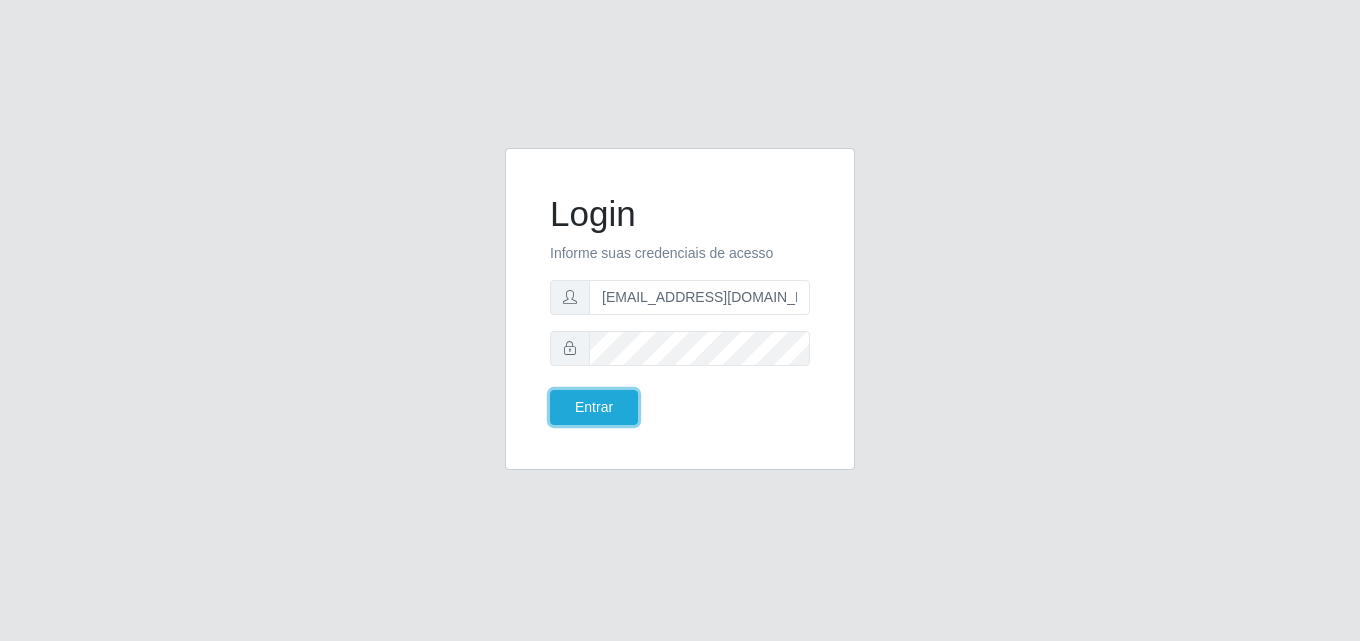 type 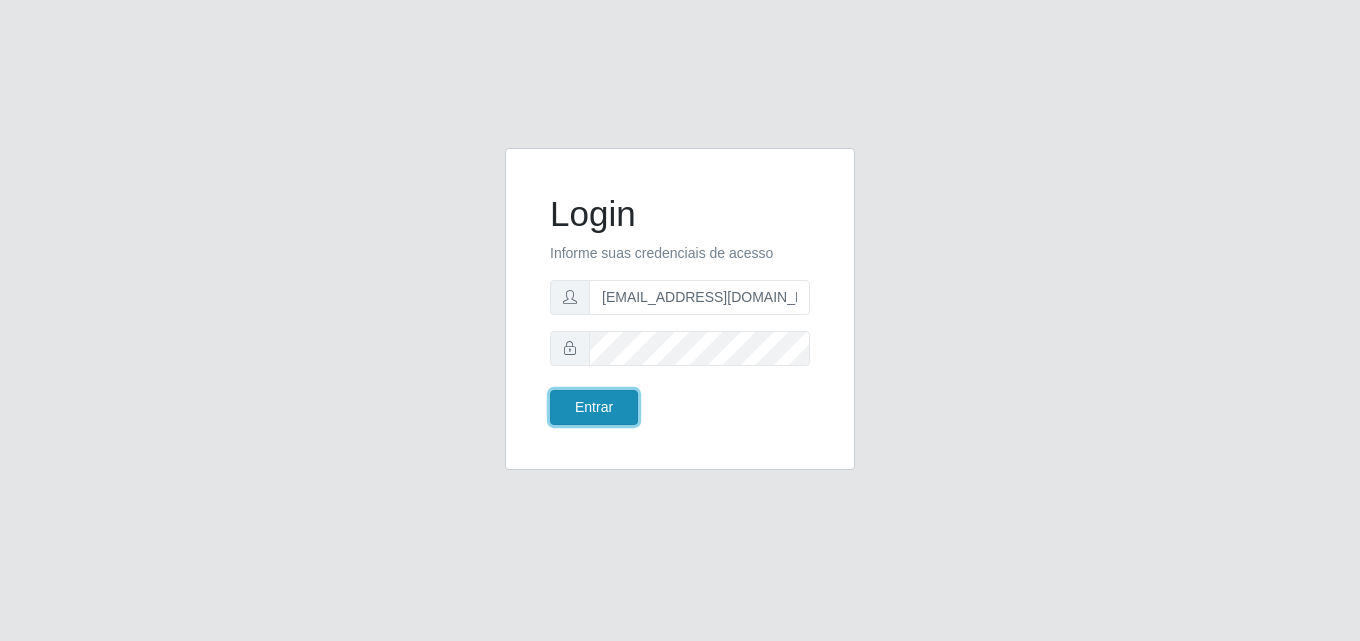 click on "Entrar" at bounding box center (594, 407) 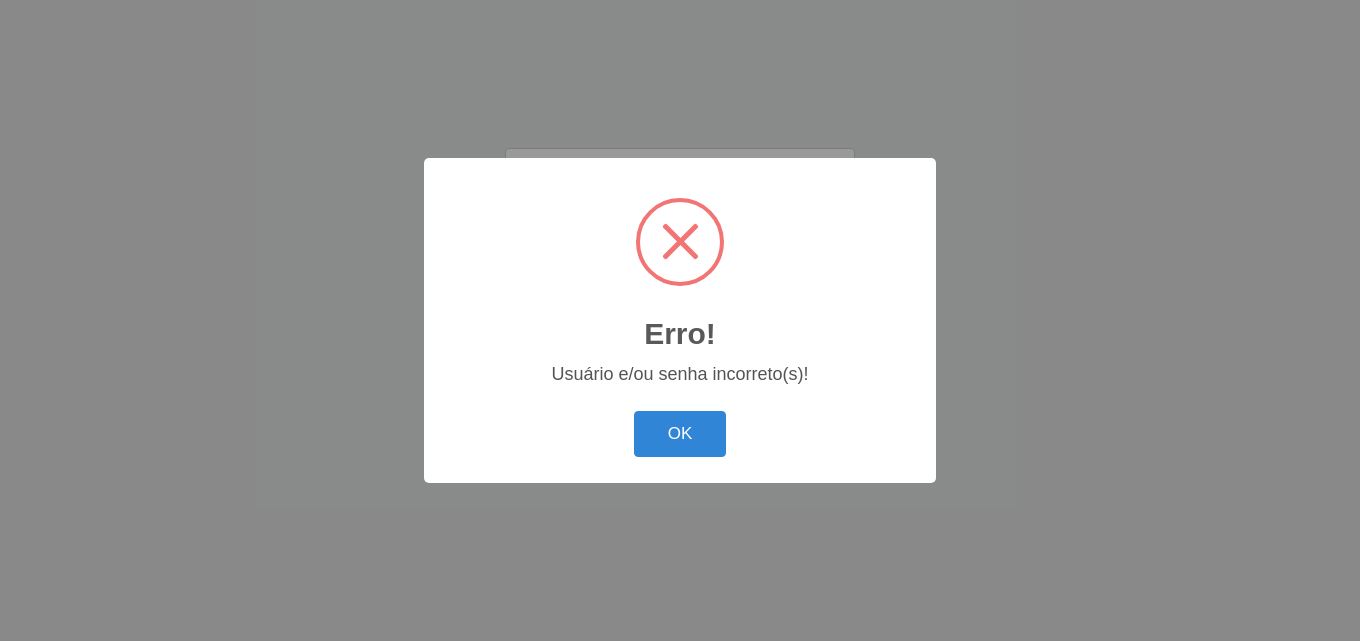 click on "OK Cancel" at bounding box center [680, 433] 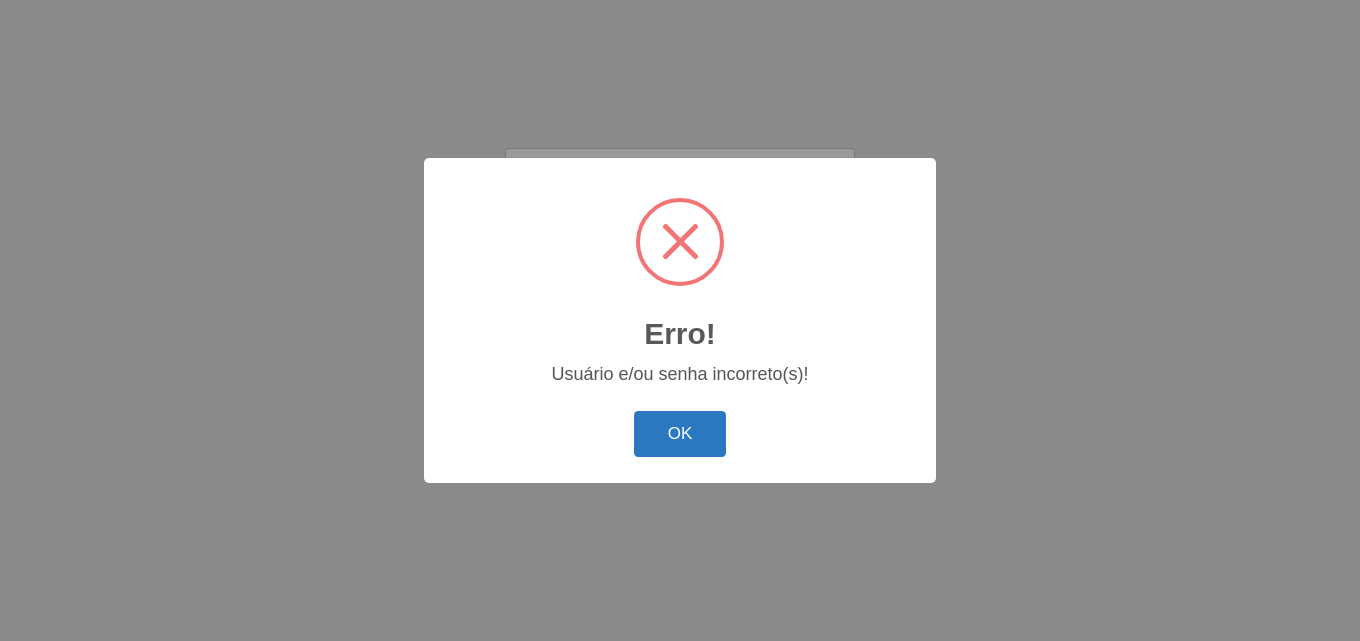 click on "OK" at bounding box center [680, 434] 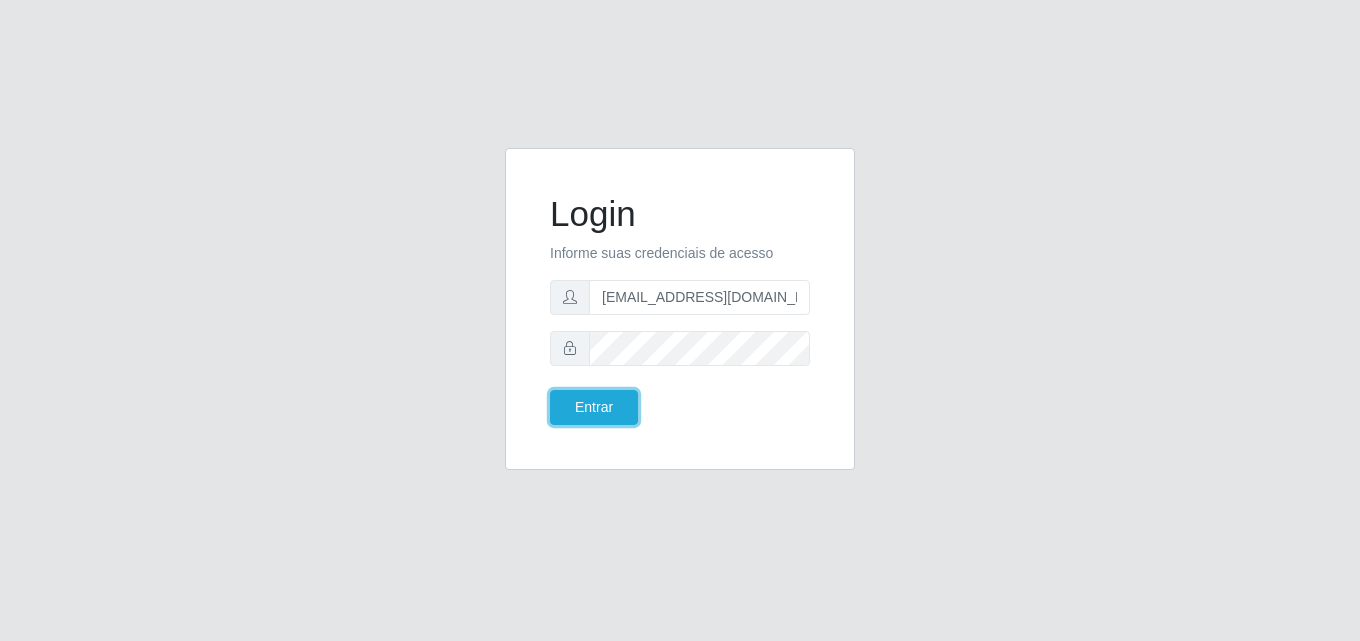 click on "Entrar" at bounding box center [594, 407] 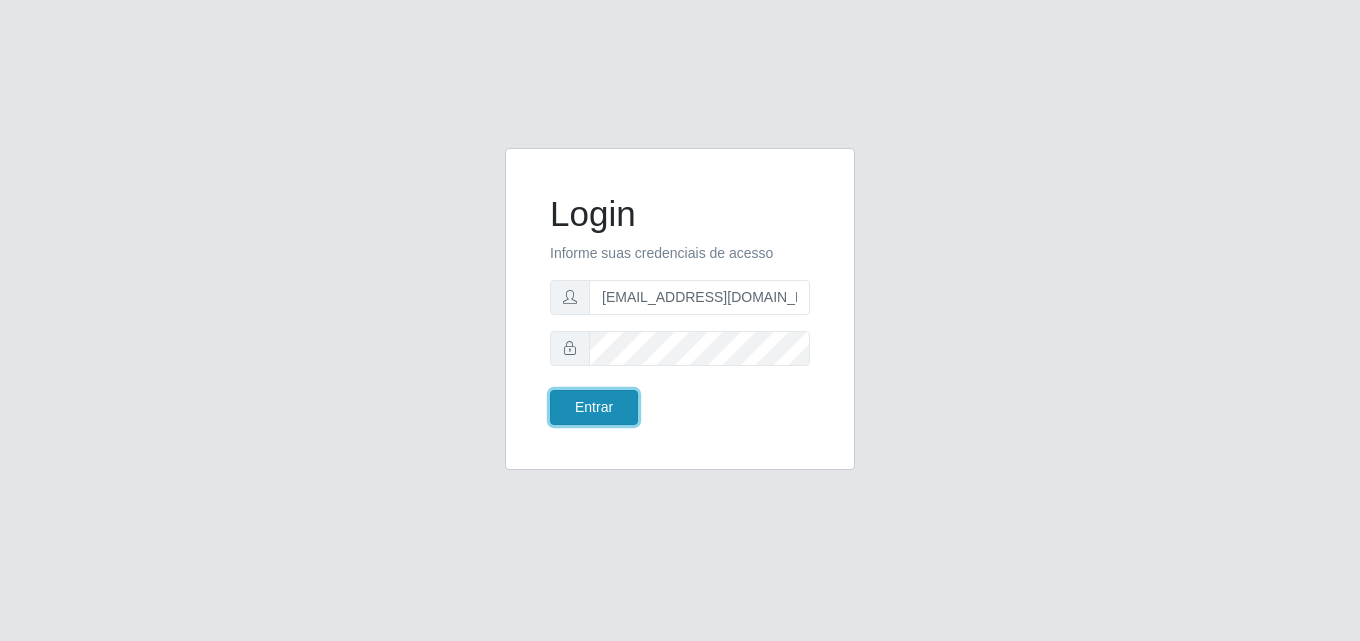 click on "Entrar" at bounding box center [594, 407] 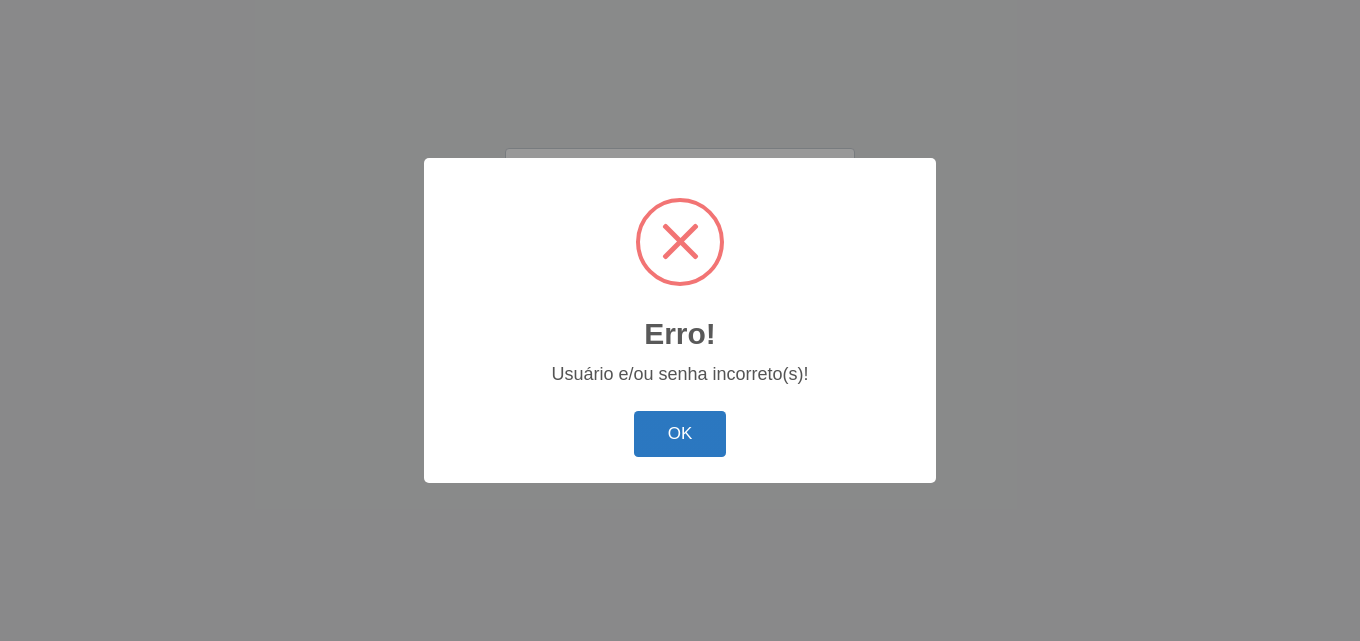 click on "OK" at bounding box center [680, 434] 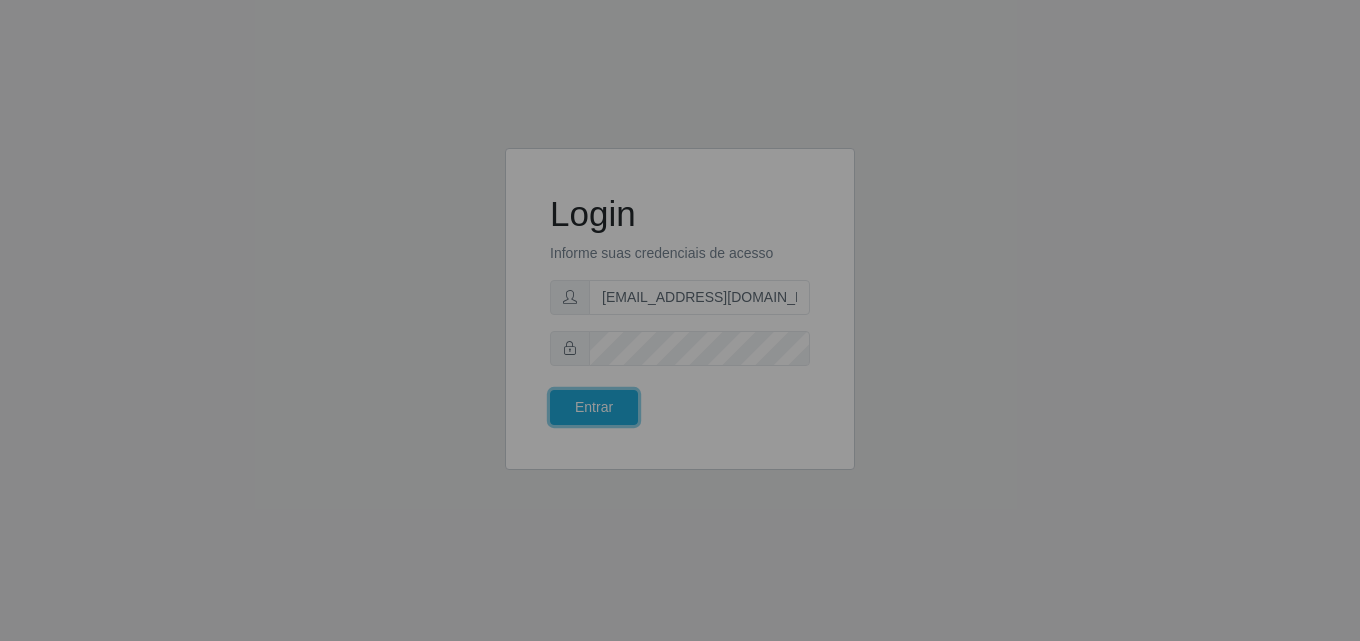 click on "Entrar" at bounding box center (607, 407) 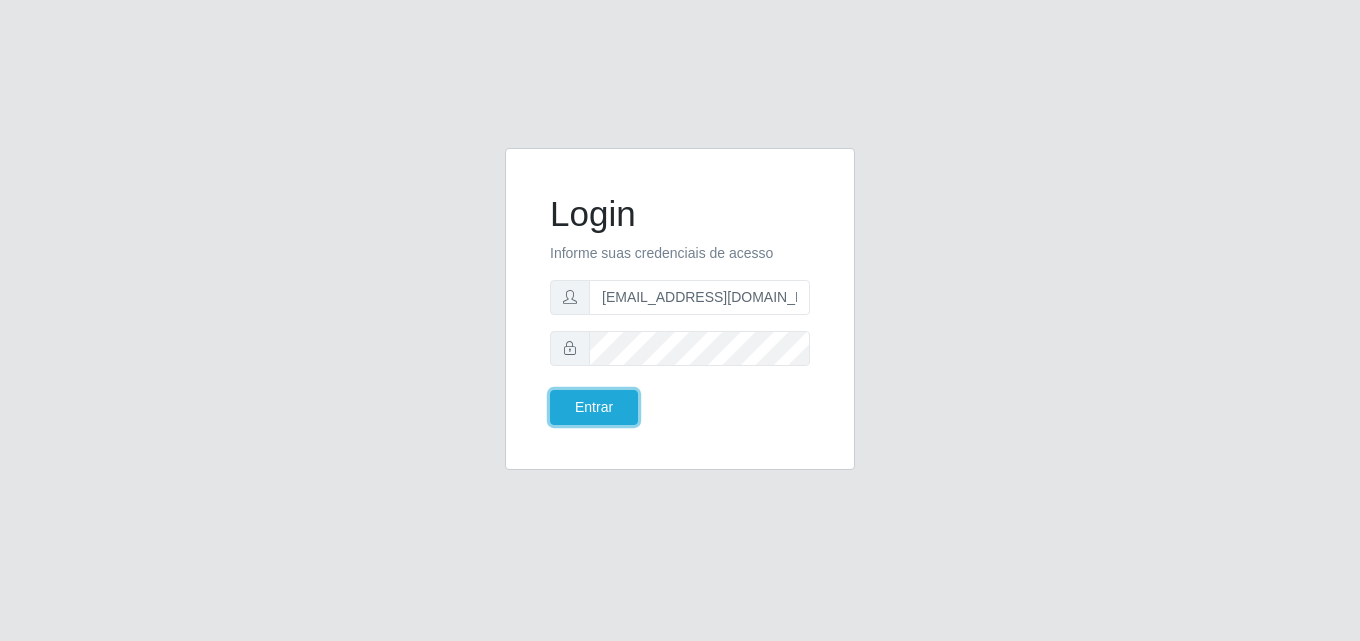 click on "Entrar" at bounding box center [594, 407] 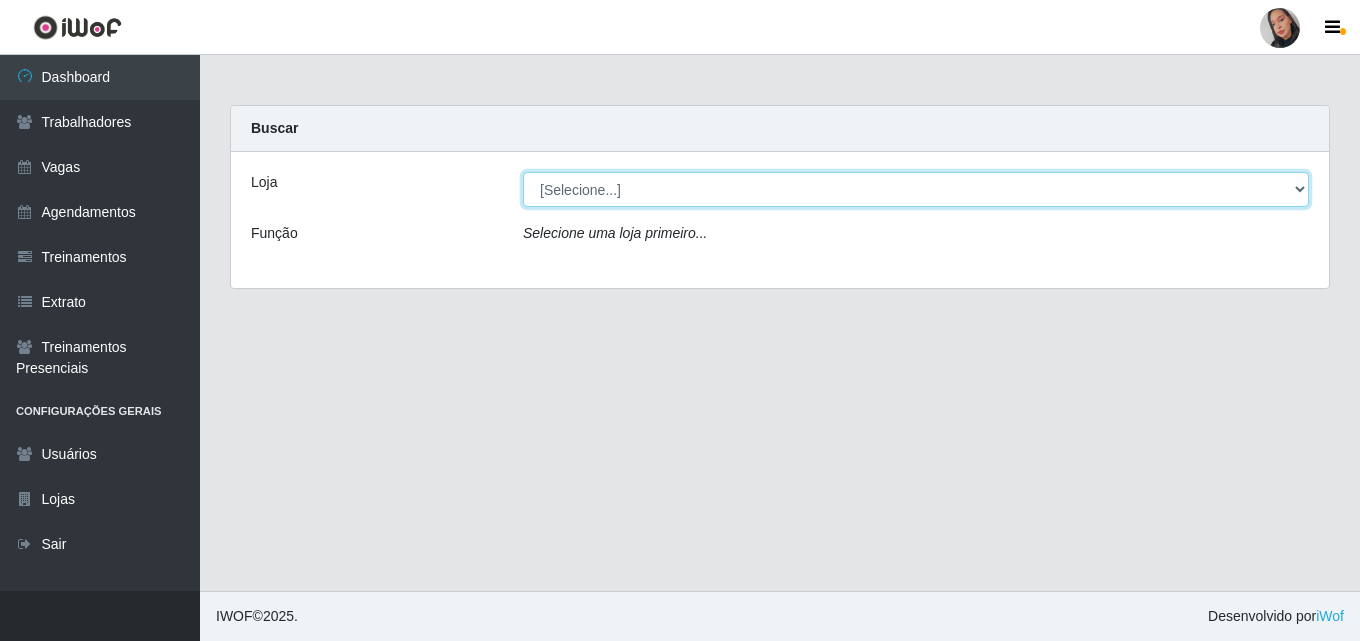 click on "[Selecione...] Supermercado [GEOGRAPHIC_DATA]" at bounding box center (916, 189) 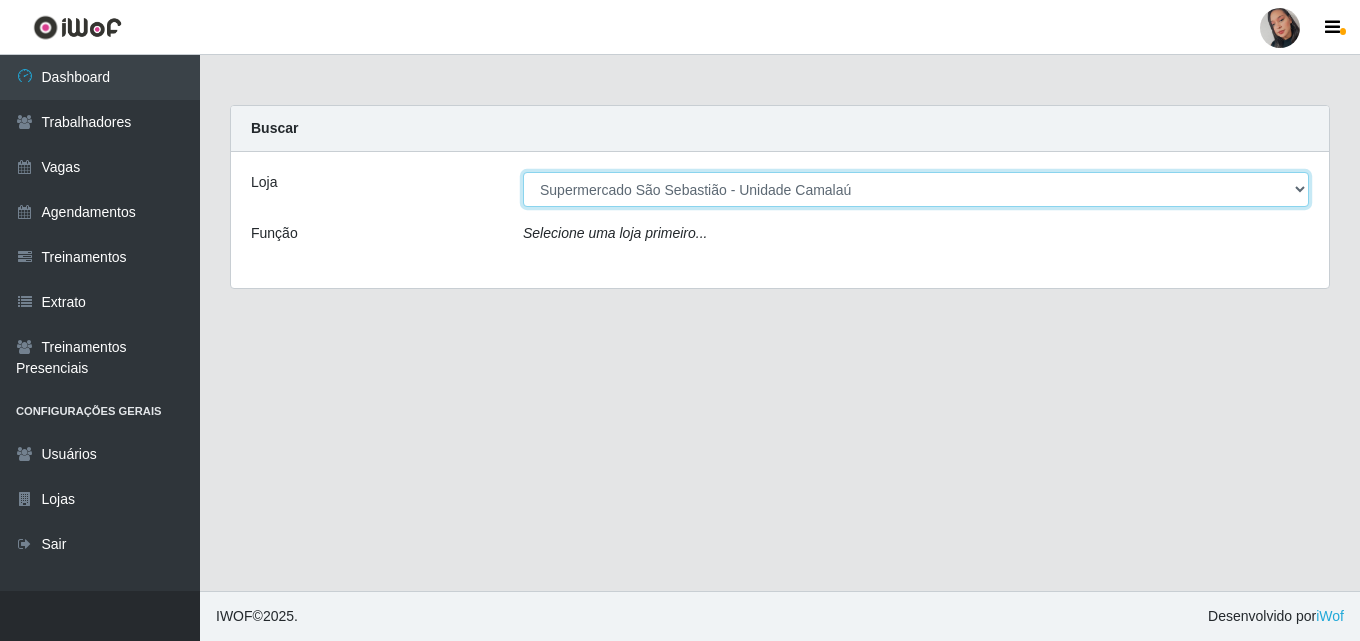 click on "[Selecione...] Supermercado [GEOGRAPHIC_DATA]" at bounding box center (916, 189) 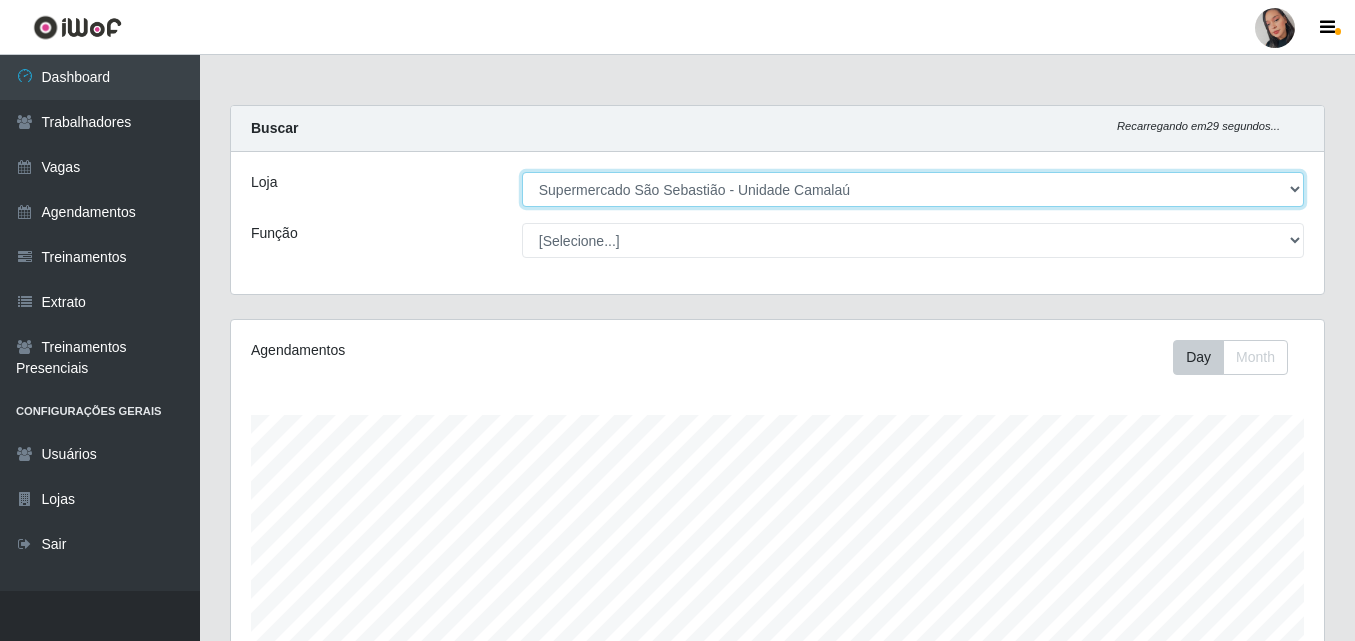 scroll, scrollTop: 999585, scrollLeft: 998907, axis: both 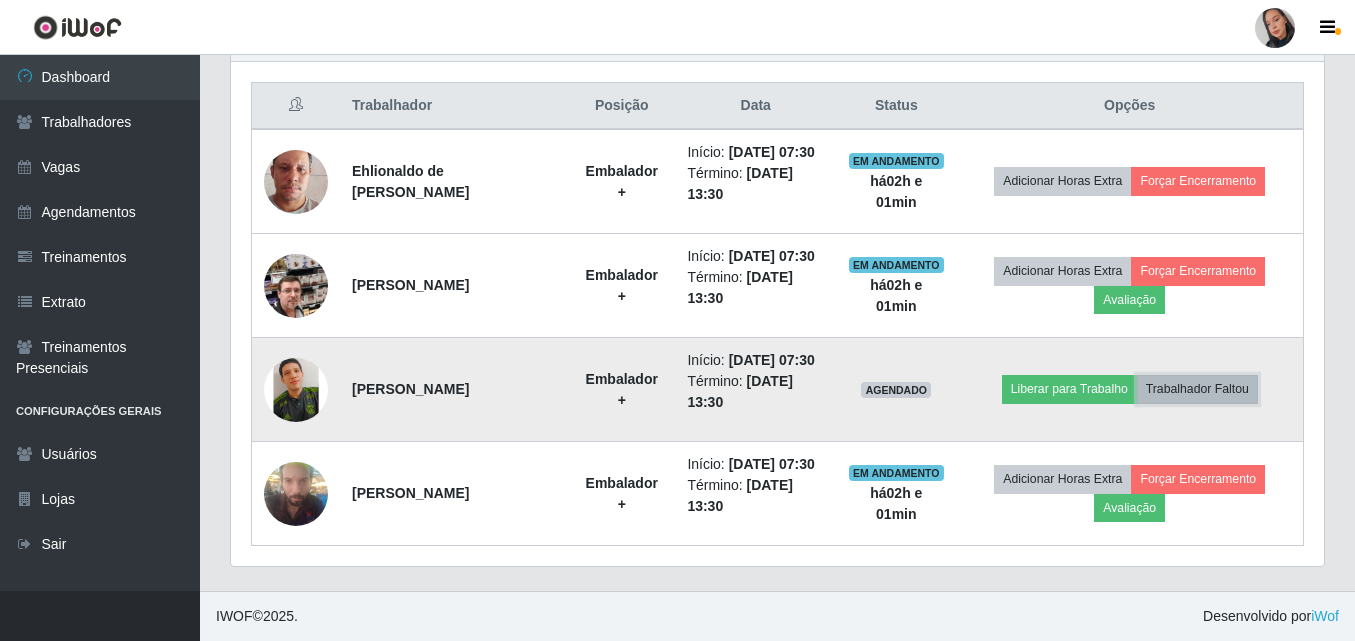 click on "Trabalhador Faltou" at bounding box center (1197, 389) 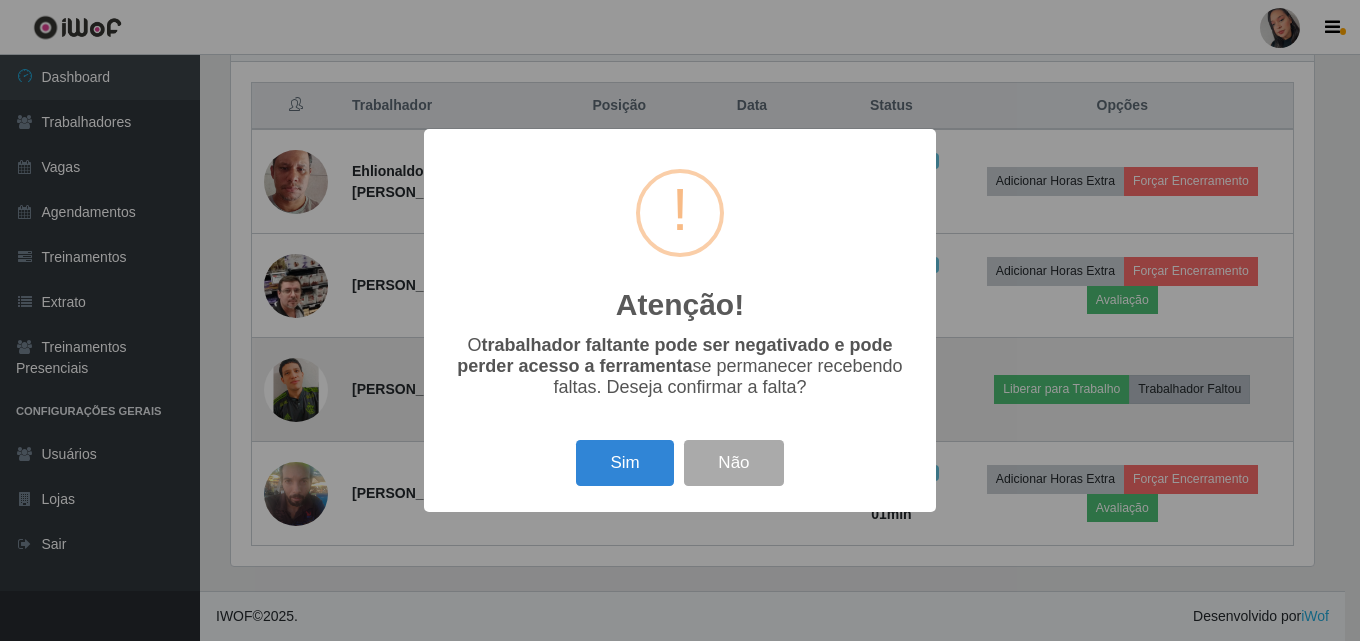 scroll, scrollTop: 999585, scrollLeft: 998917, axis: both 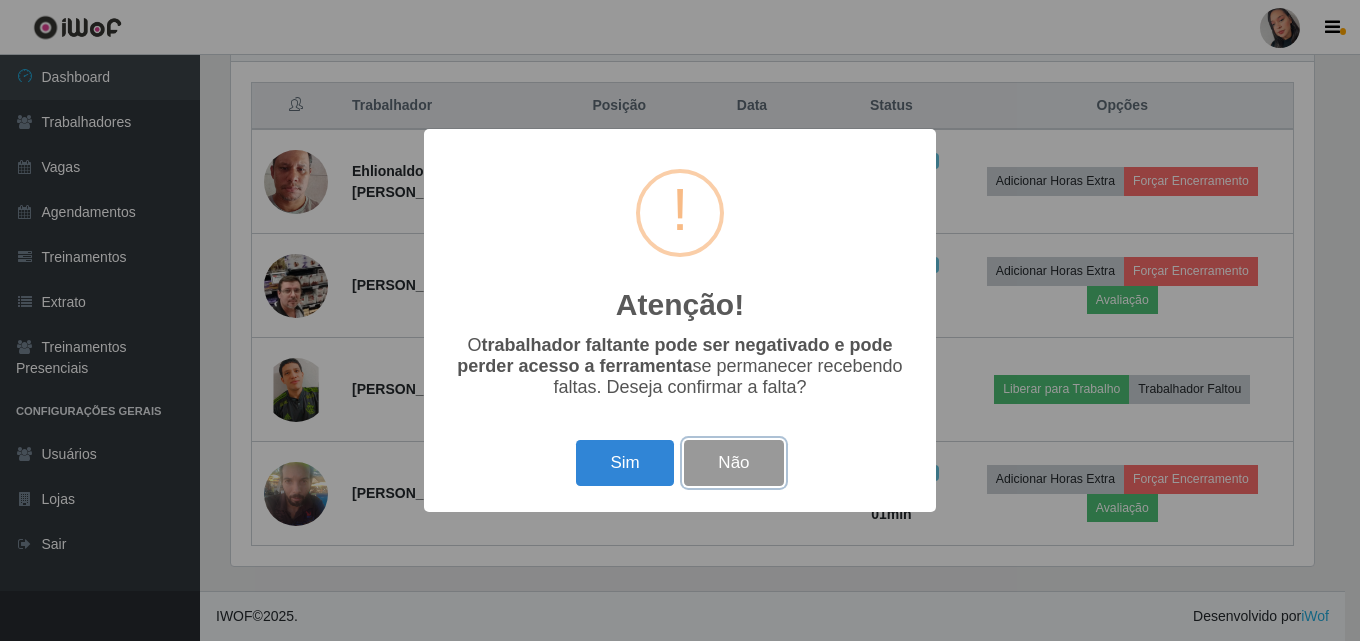 click on "Não" at bounding box center (733, 463) 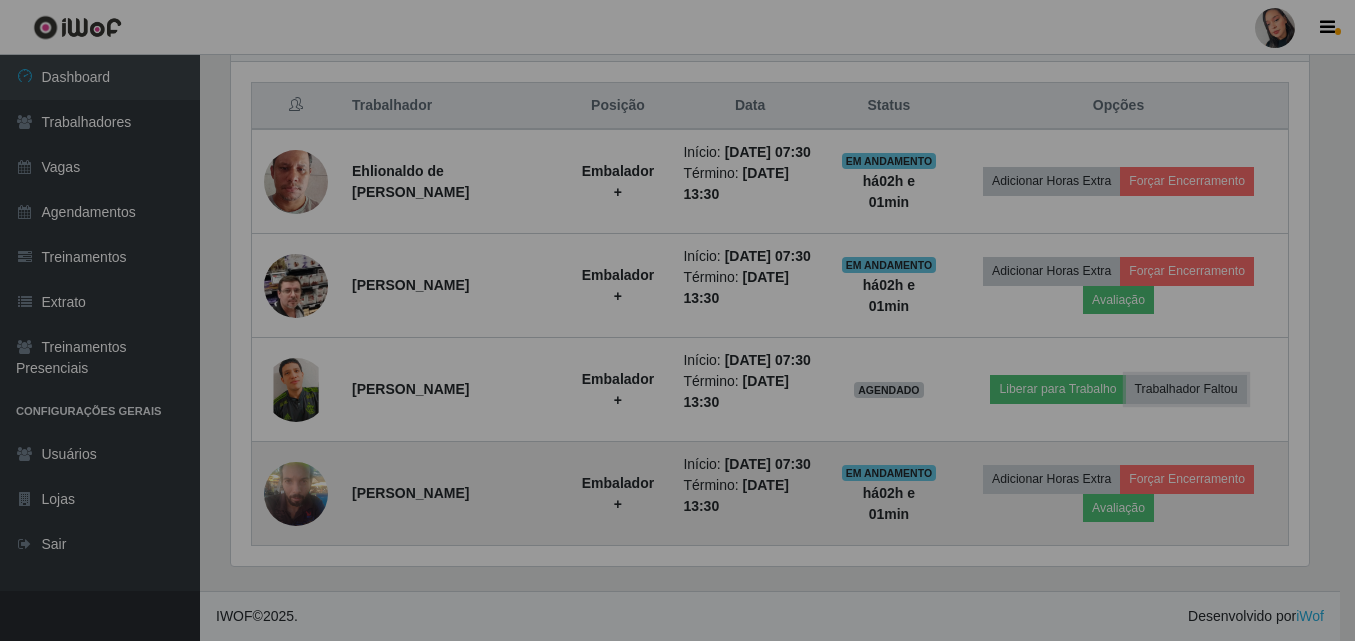 scroll, scrollTop: 999585, scrollLeft: 998907, axis: both 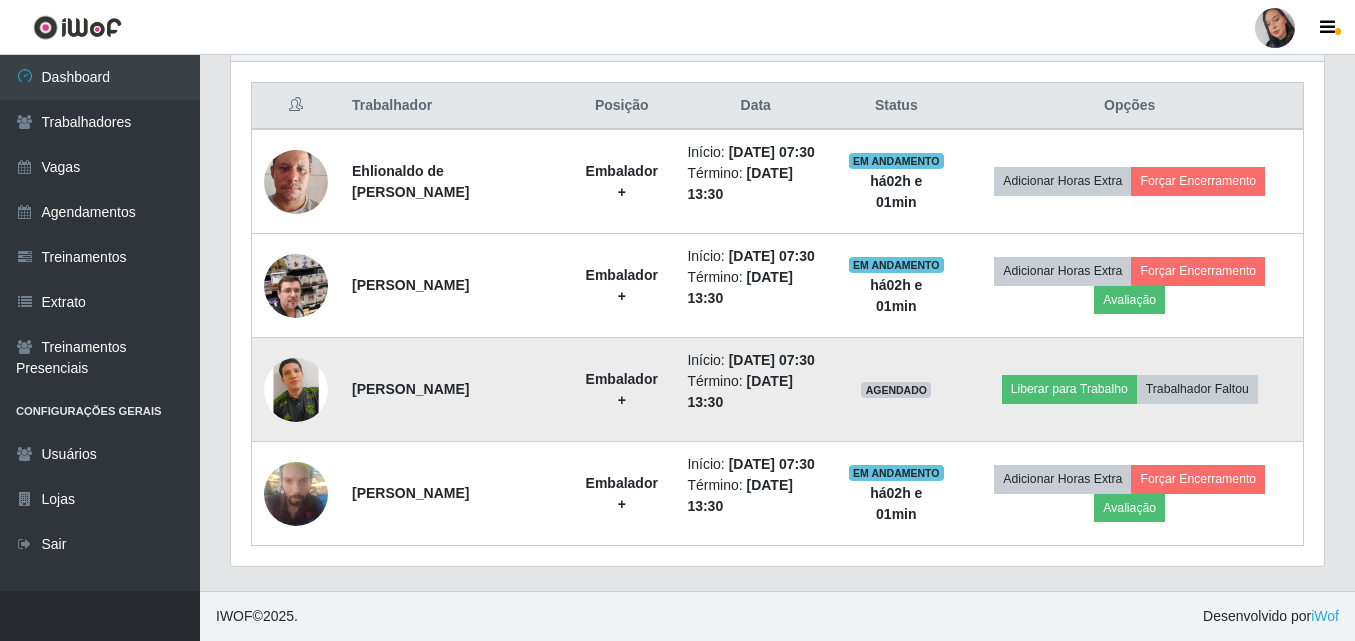 click at bounding box center (296, 389) 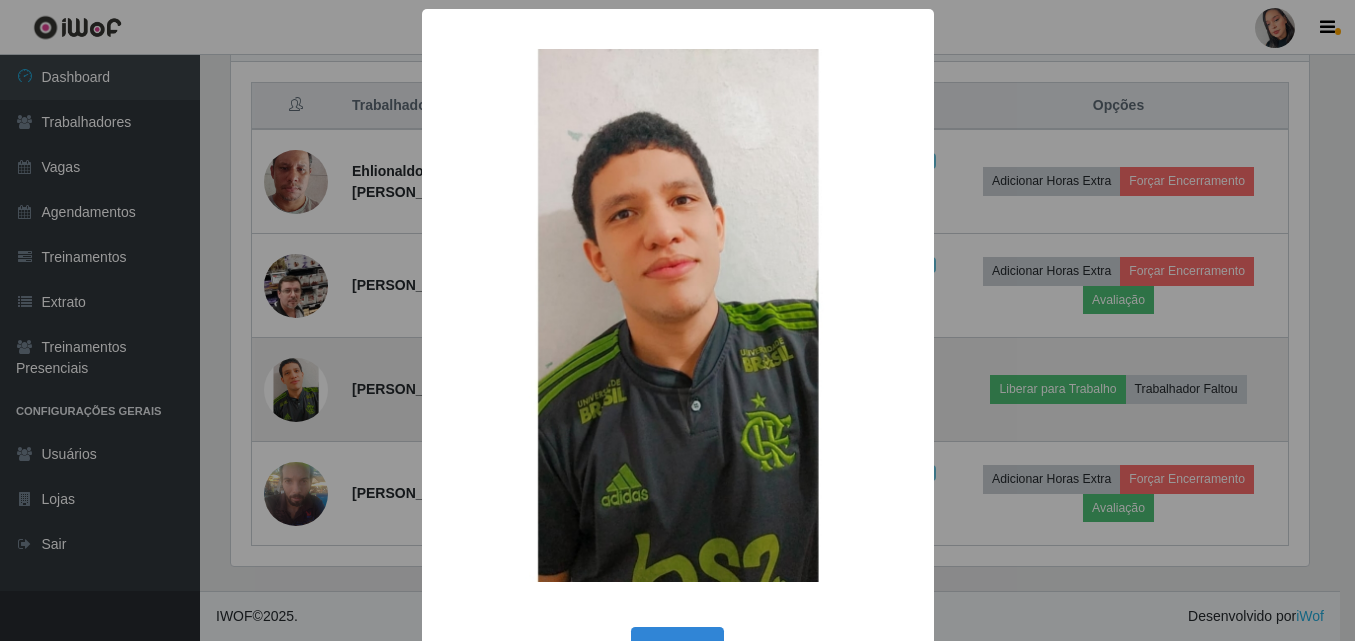 scroll, scrollTop: 999585, scrollLeft: 998917, axis: both 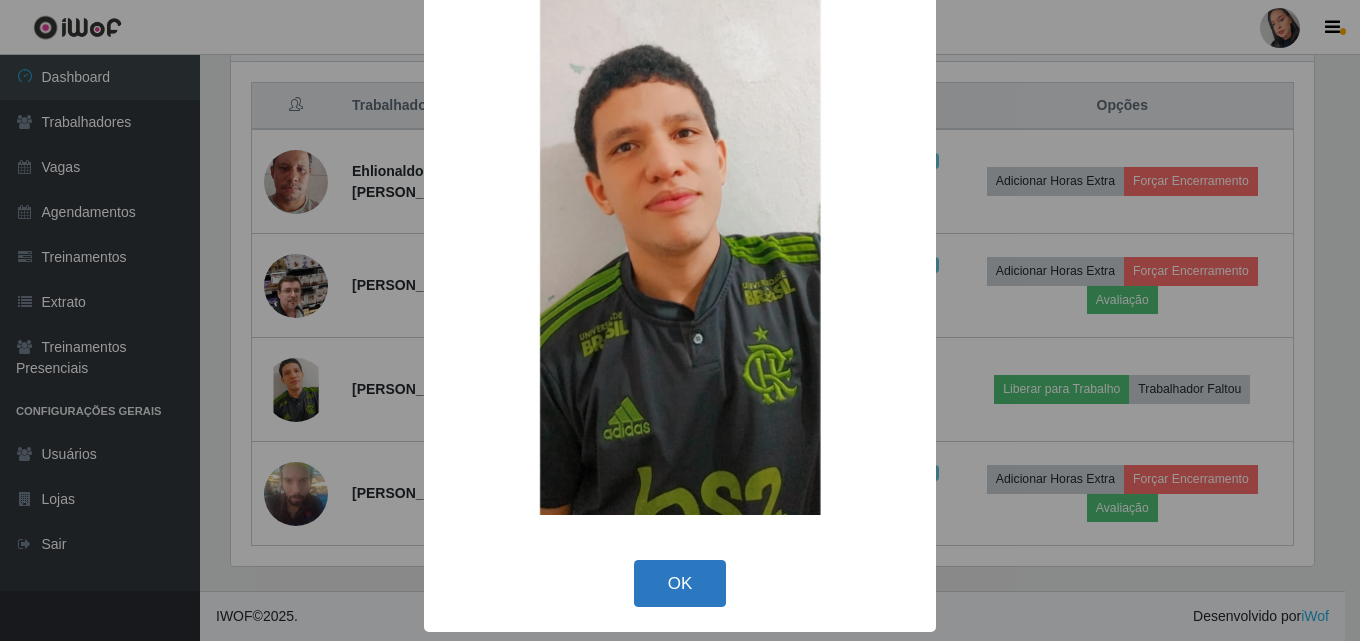 click on "OK" at bounding box center [680, 583] 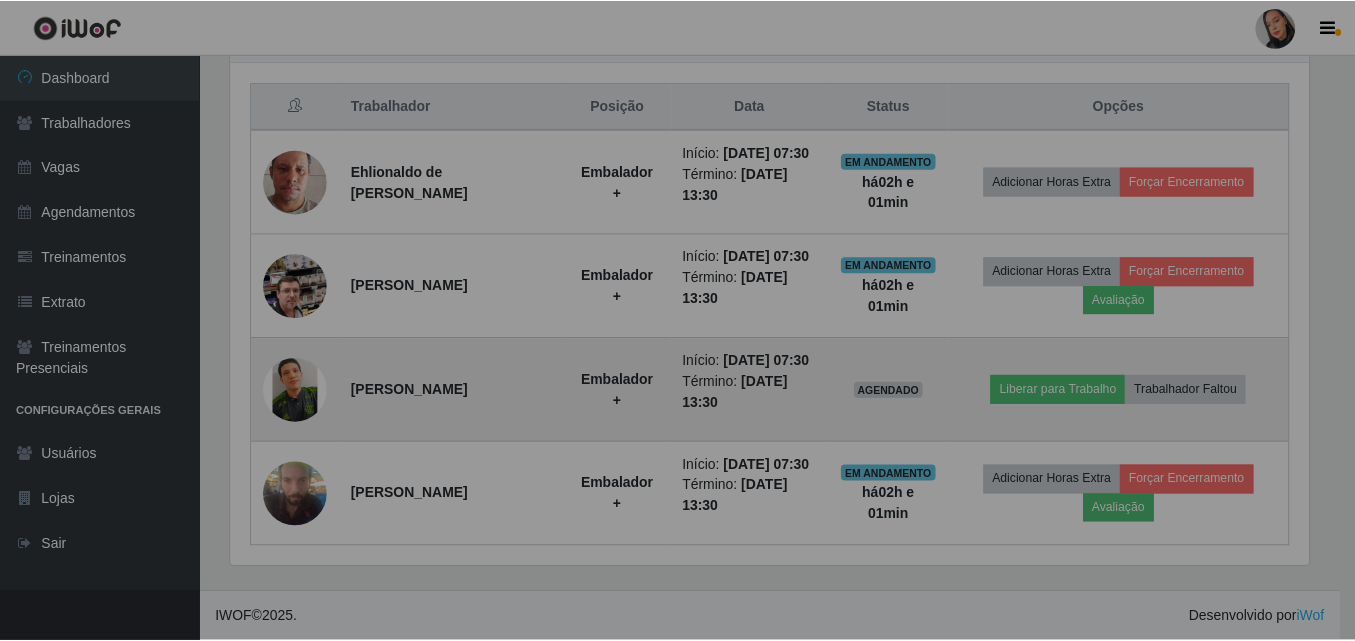 scroll, scrollTop: 999585, scrollLeft: 998907, axis: both 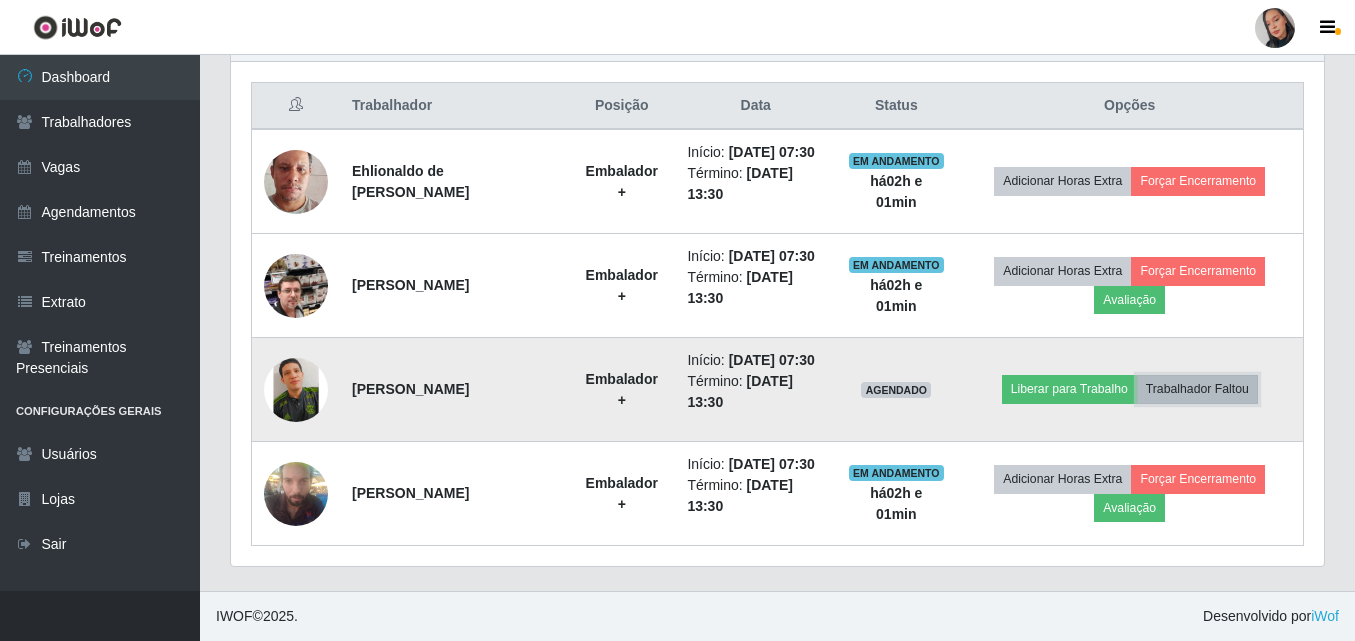 click on "Trabalhador Faltou" at bounding box center [1197, 389] 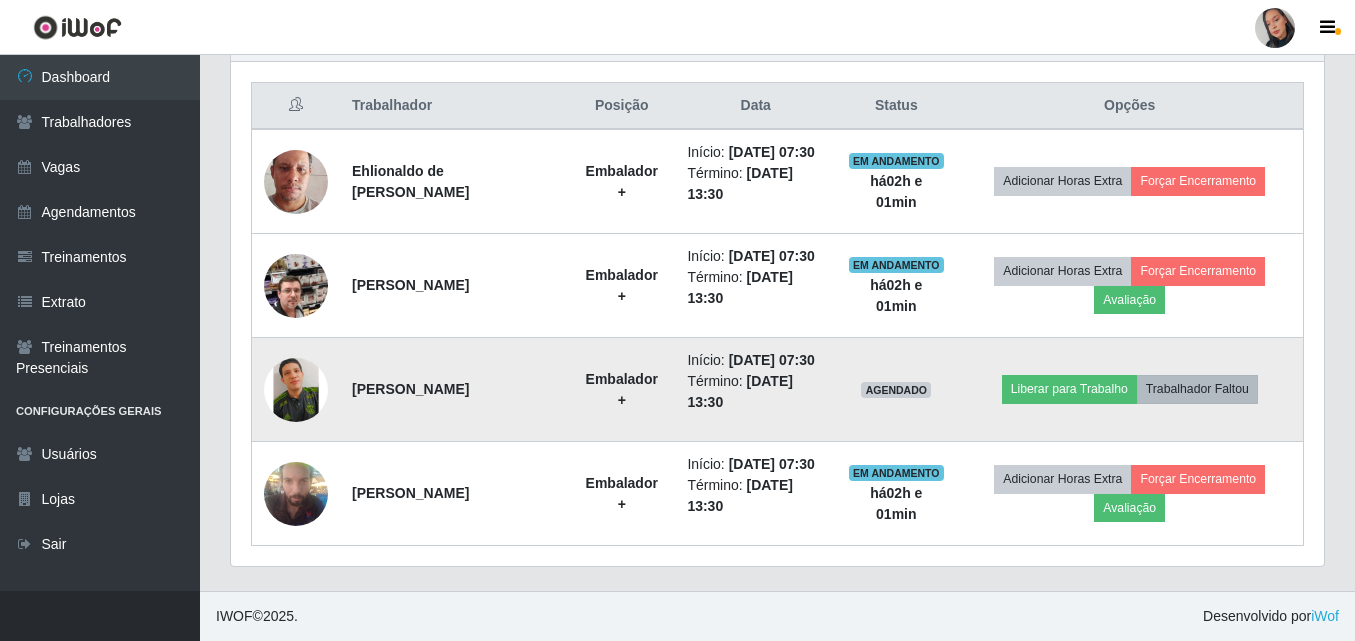 scroll, scrollTop: 999585, scrollLeft: 998917, axis: both 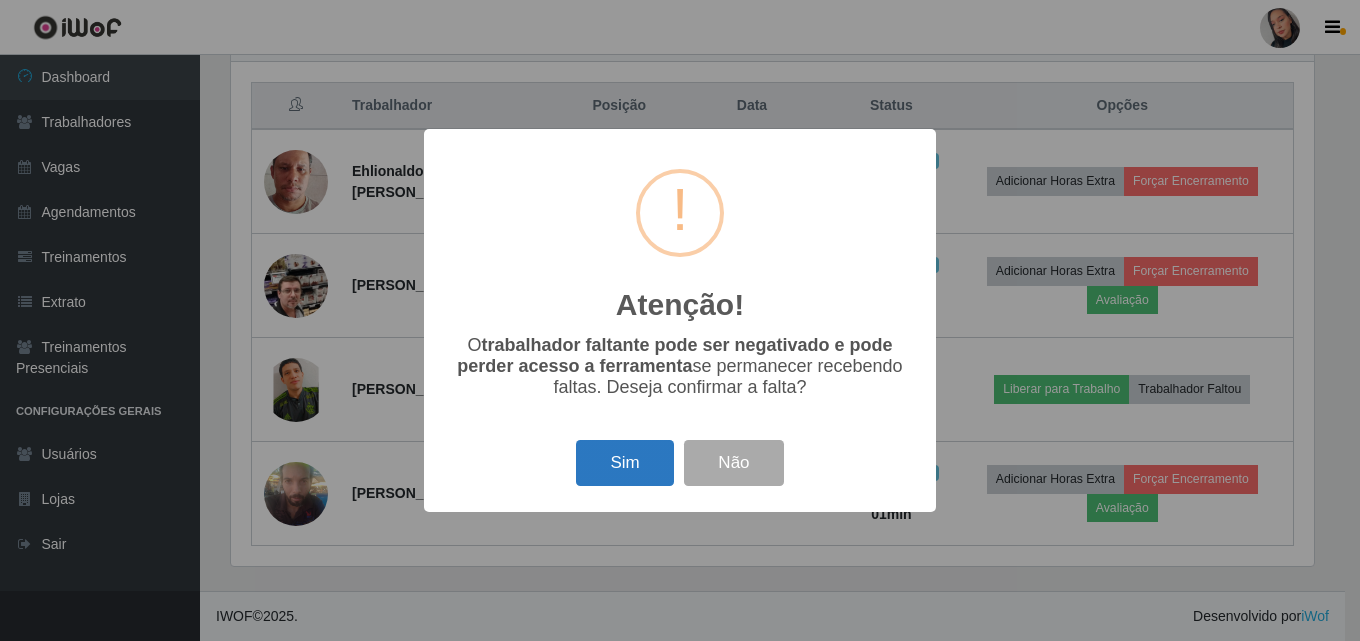 click on "Sim" at bounding box center [624, 463] 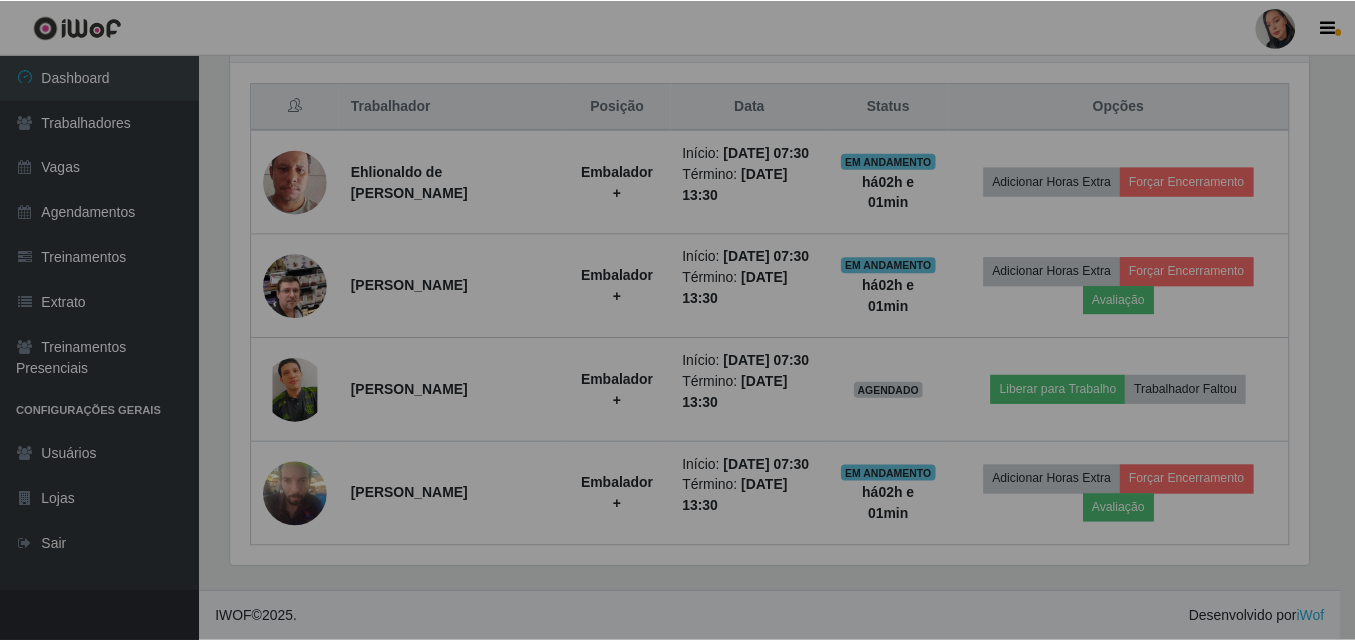 scroll, scrollTop: 999585, scrollLeft: 998907, axis: both 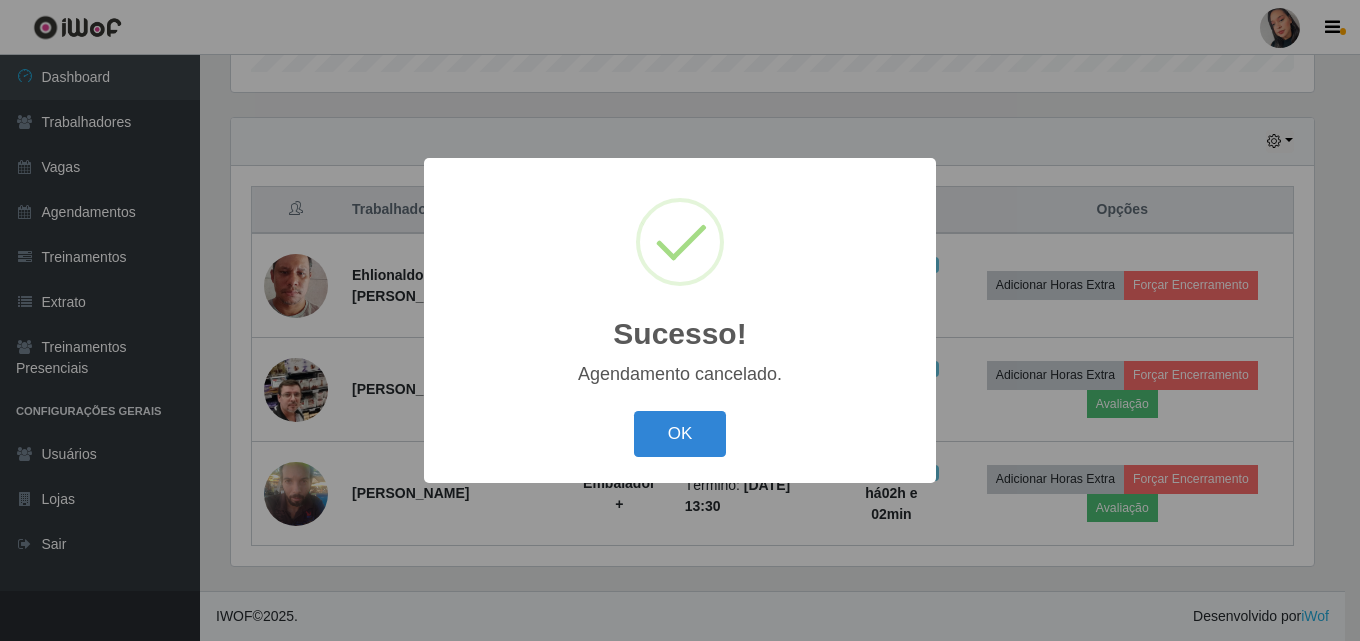 click on "OK Cancel" at bounding box center (680, 433) 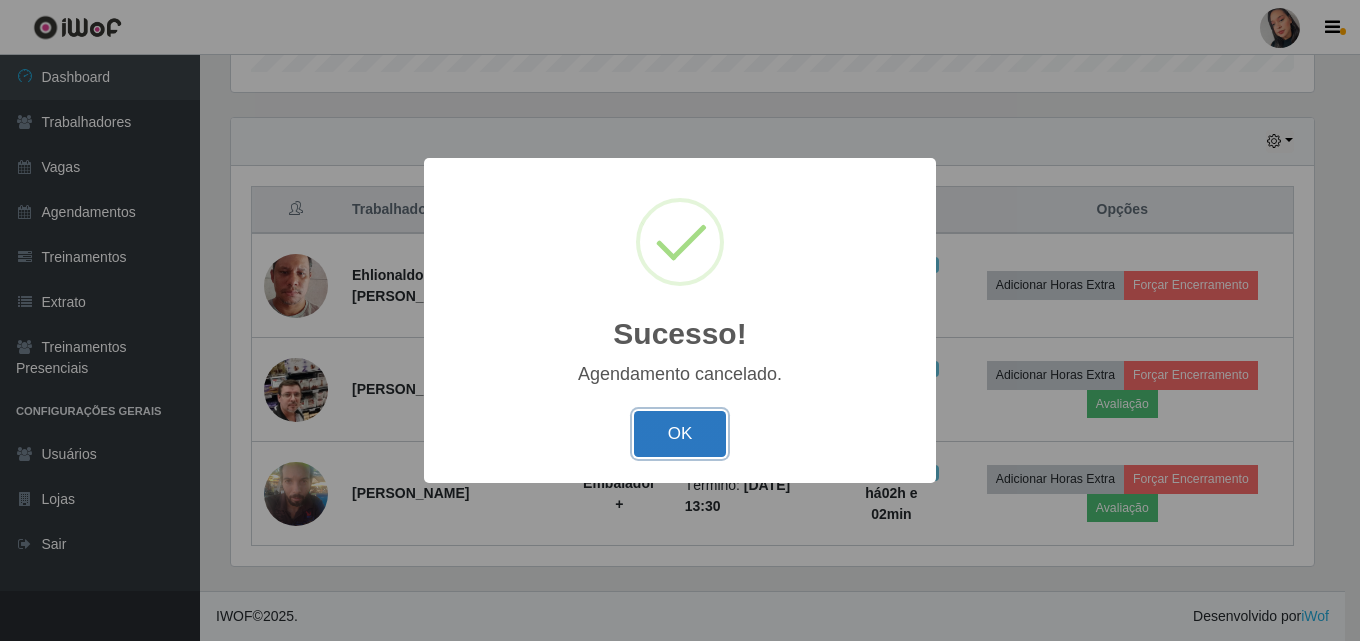 click on "OK" at bounding box center [680, 434] 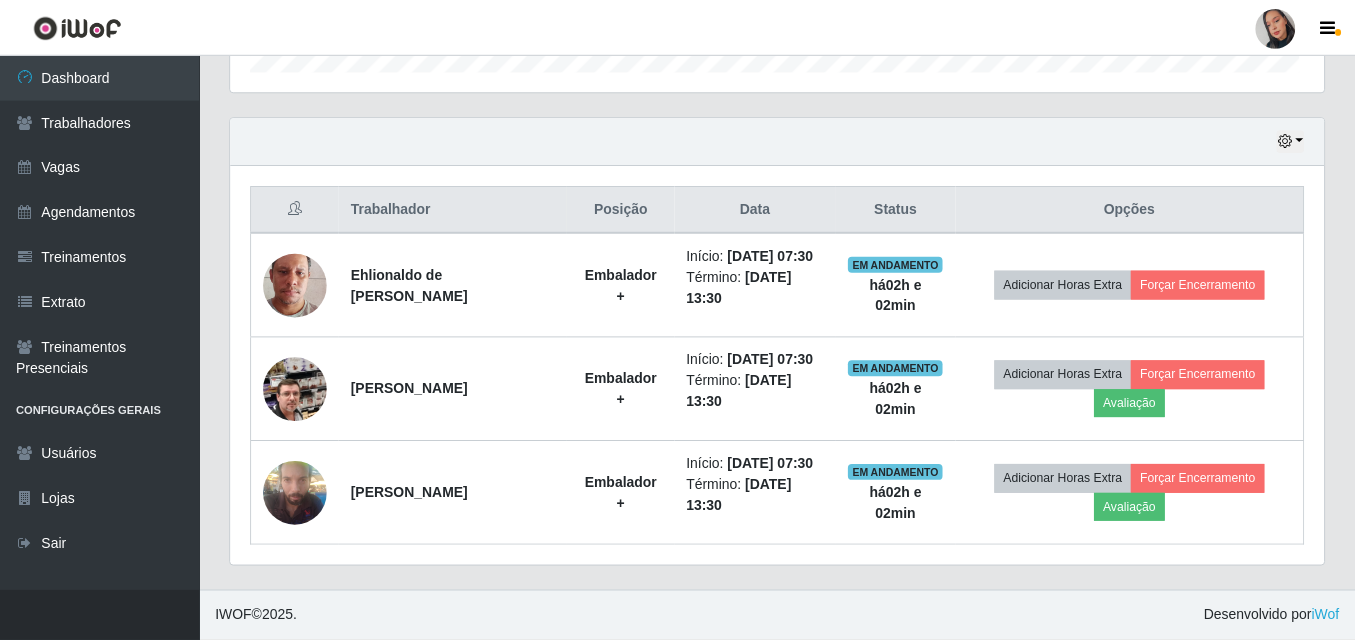 scroll, scrollTop: 999585, scrollLeft: 998907, axis: both 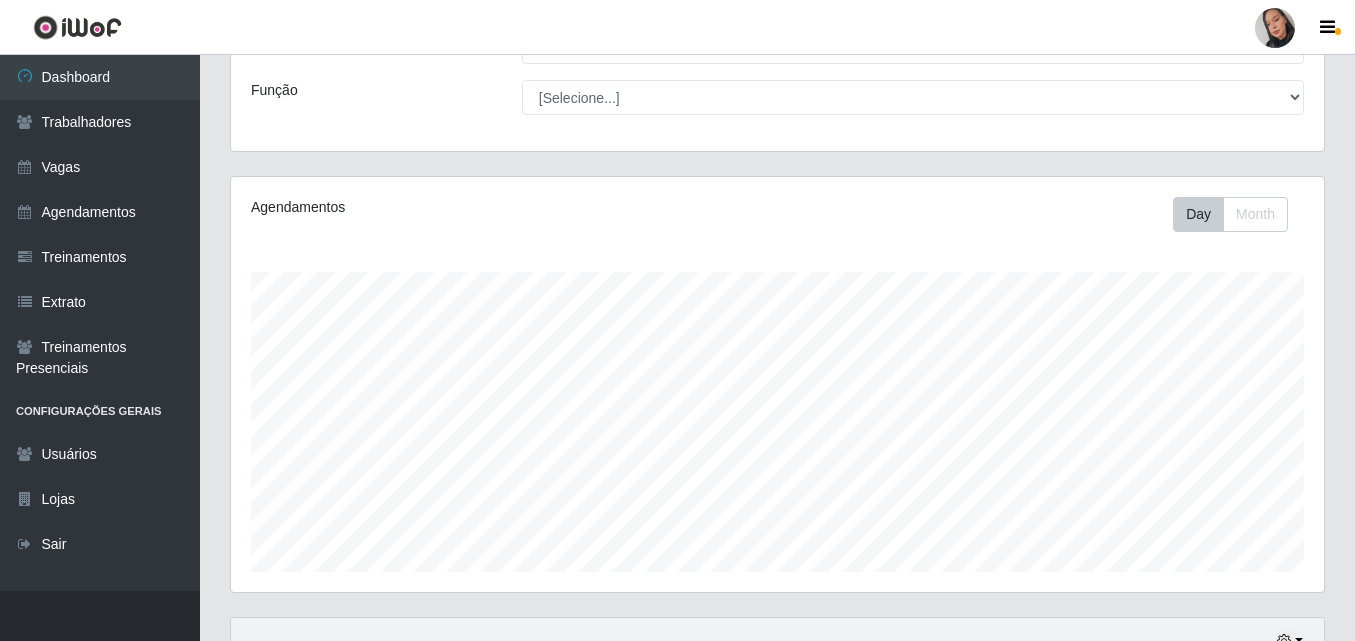 click at bounding box center (1275, 28) 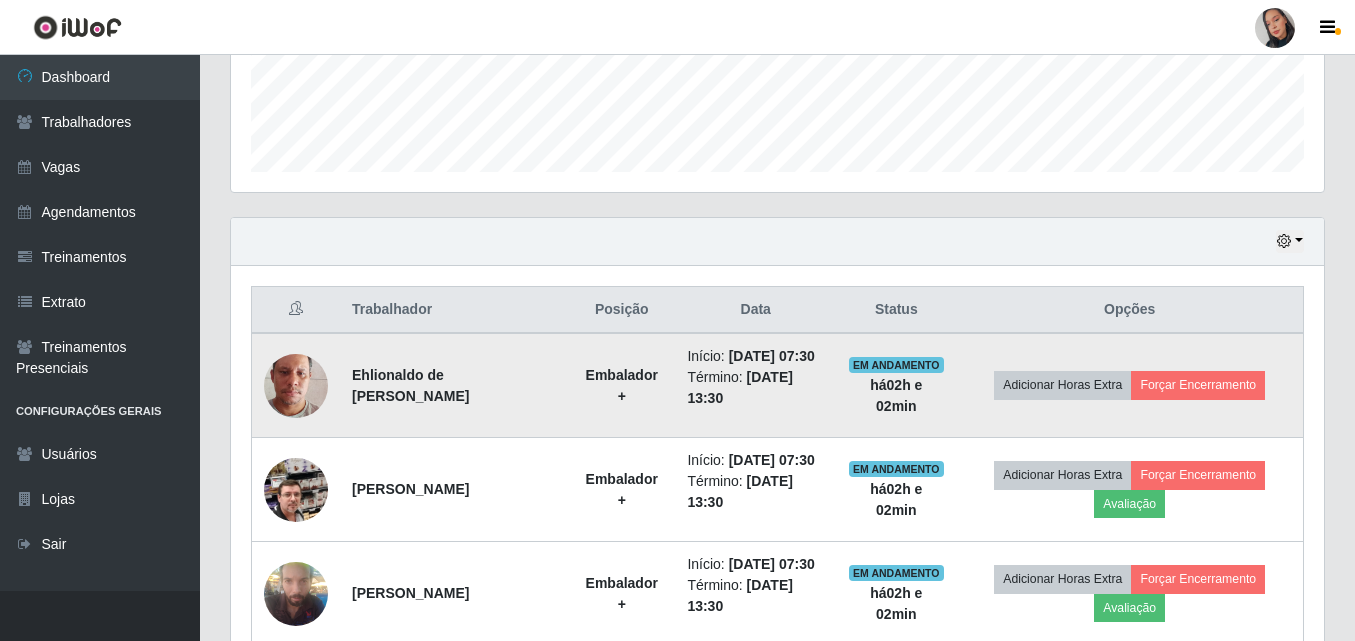 scroll, scrollTop: 643, scrollLeft: 0, axis: vertical 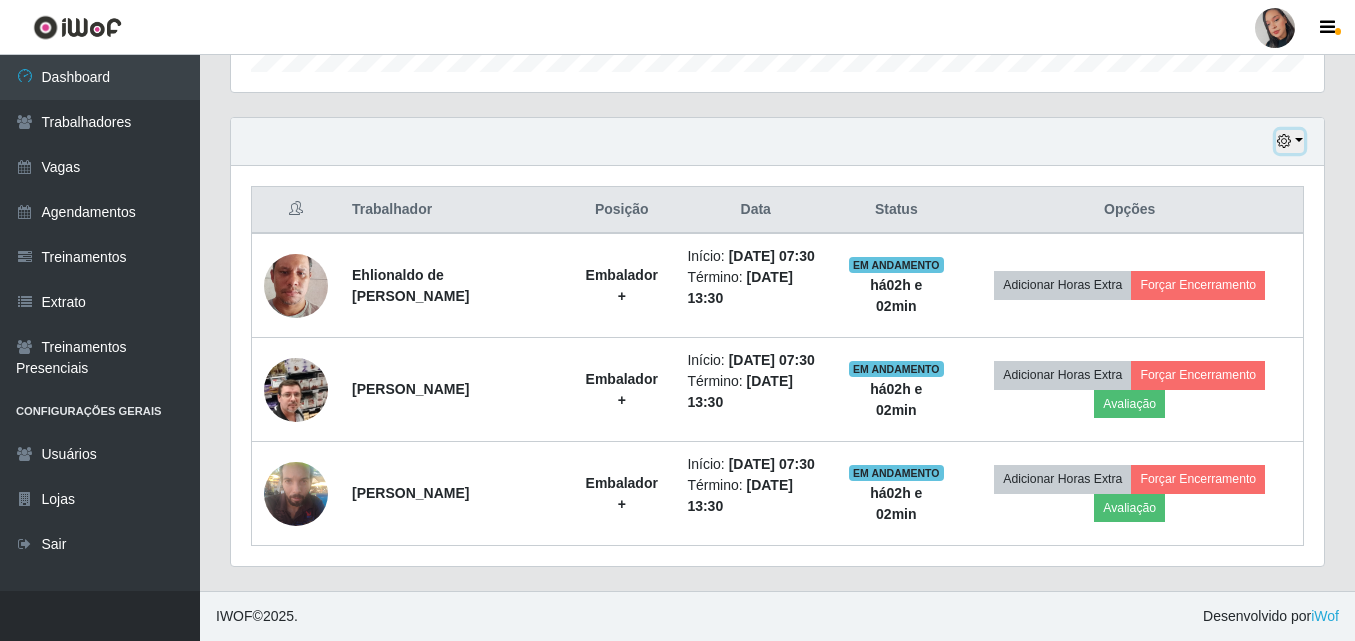 click at bounding box center [1284, 141] 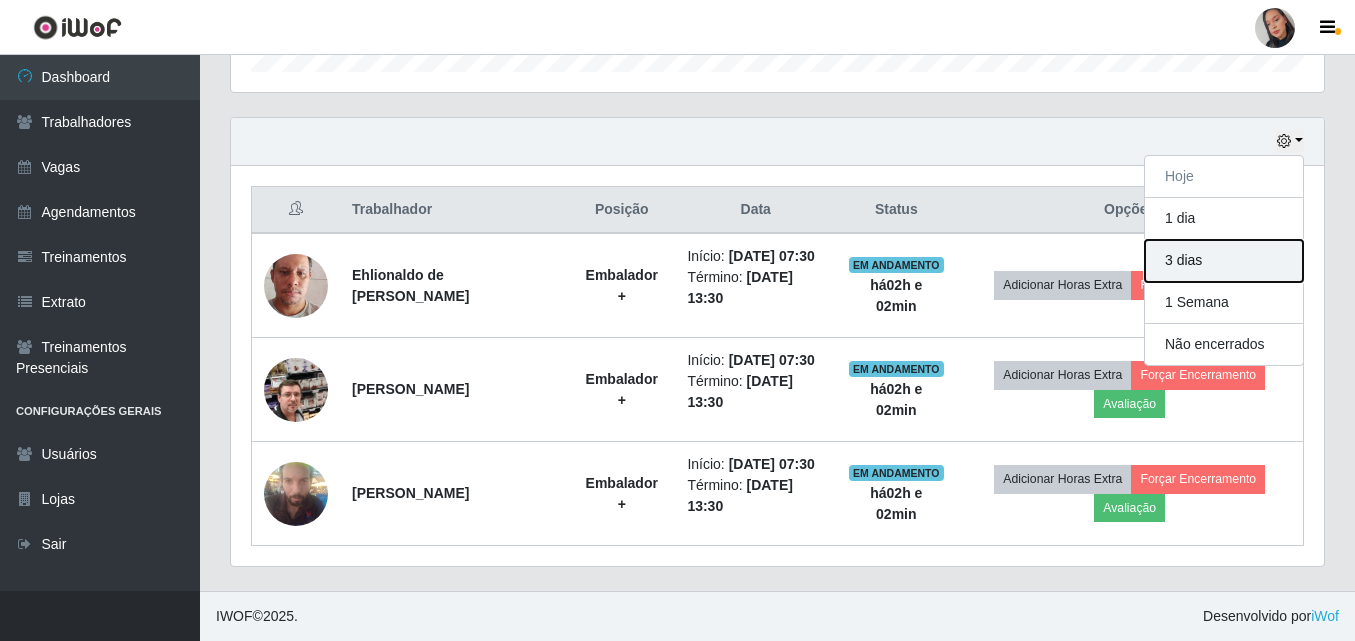 click on "3 dias" at bounding box center (1224, 261) 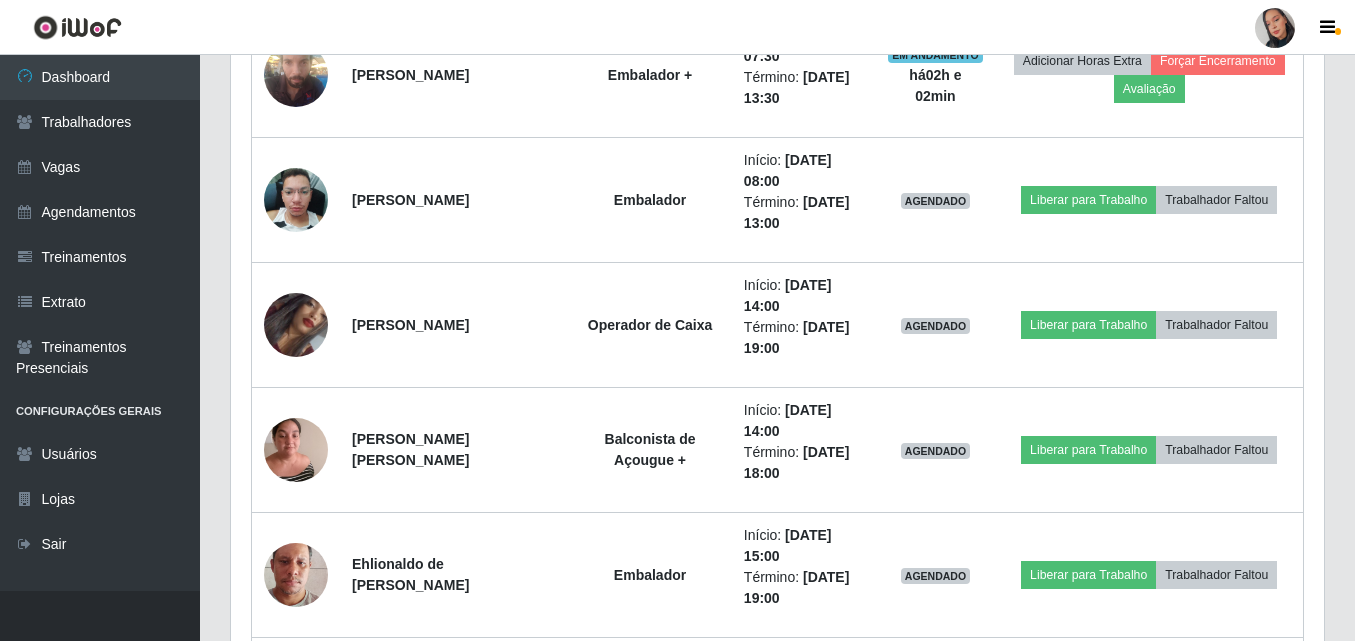 scroll, scrollTop: 1119, scrollLeft: 0, axis: vertical 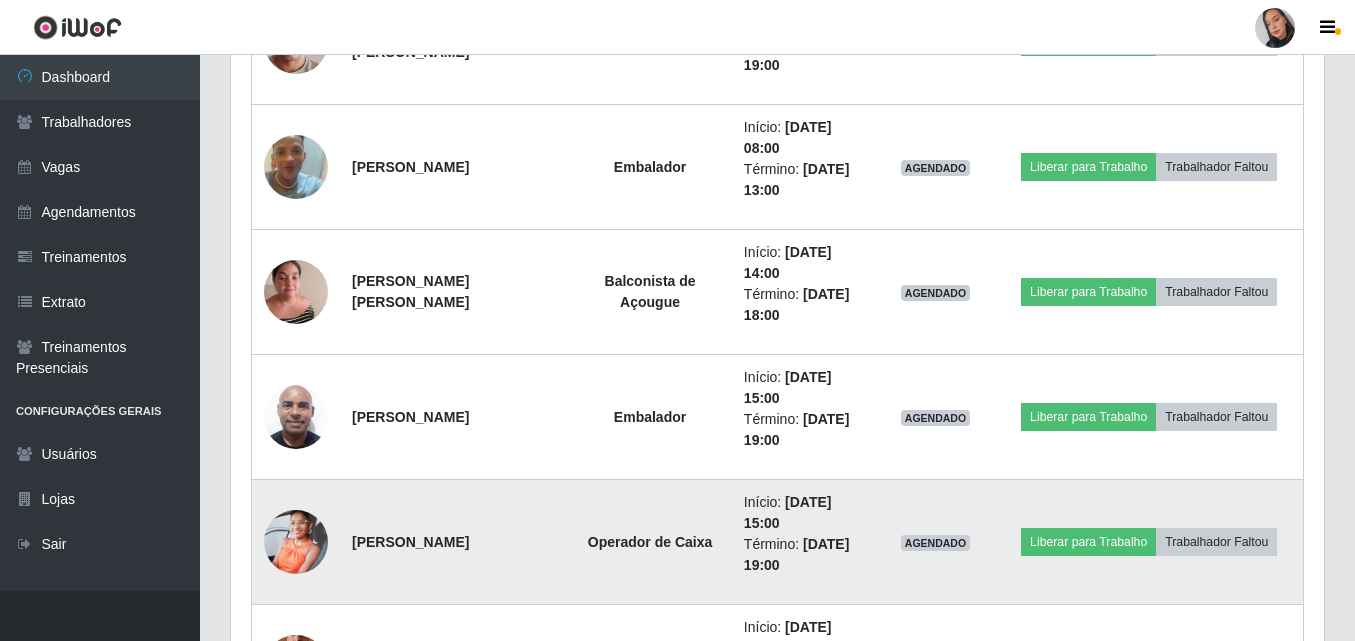 click at bounding box center (296, 542) 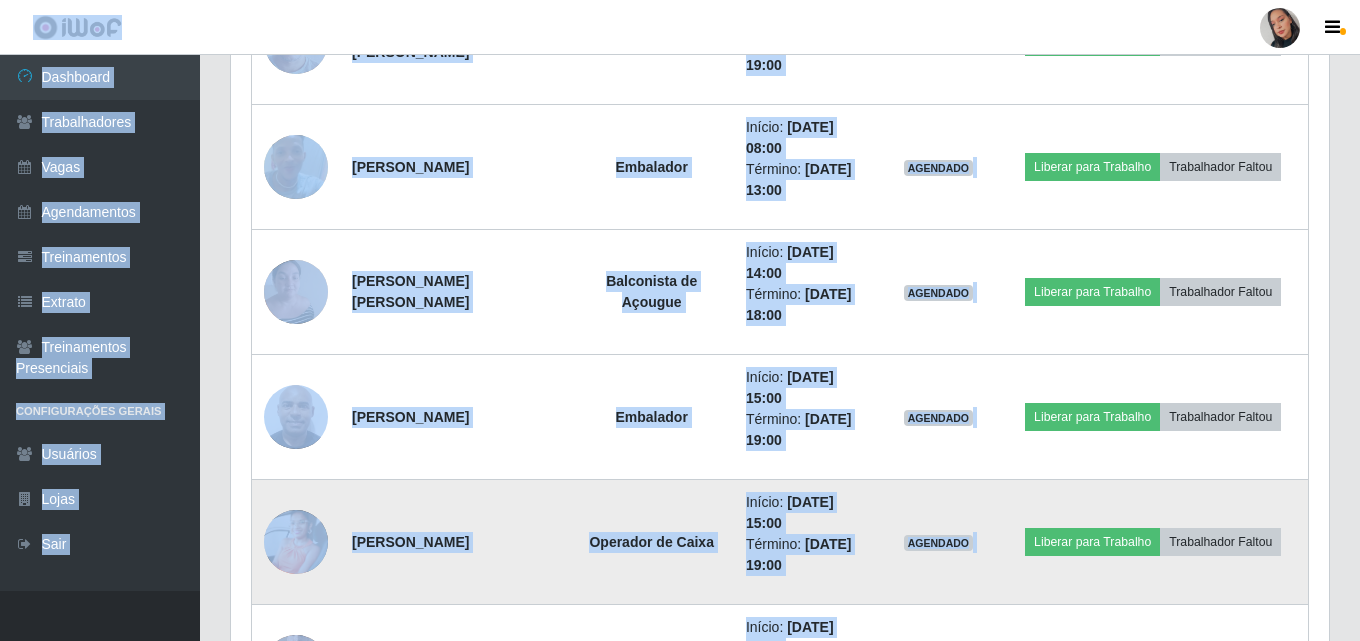 scroll, scrollTop: 999585, scrollLeft: 998917, axis: both 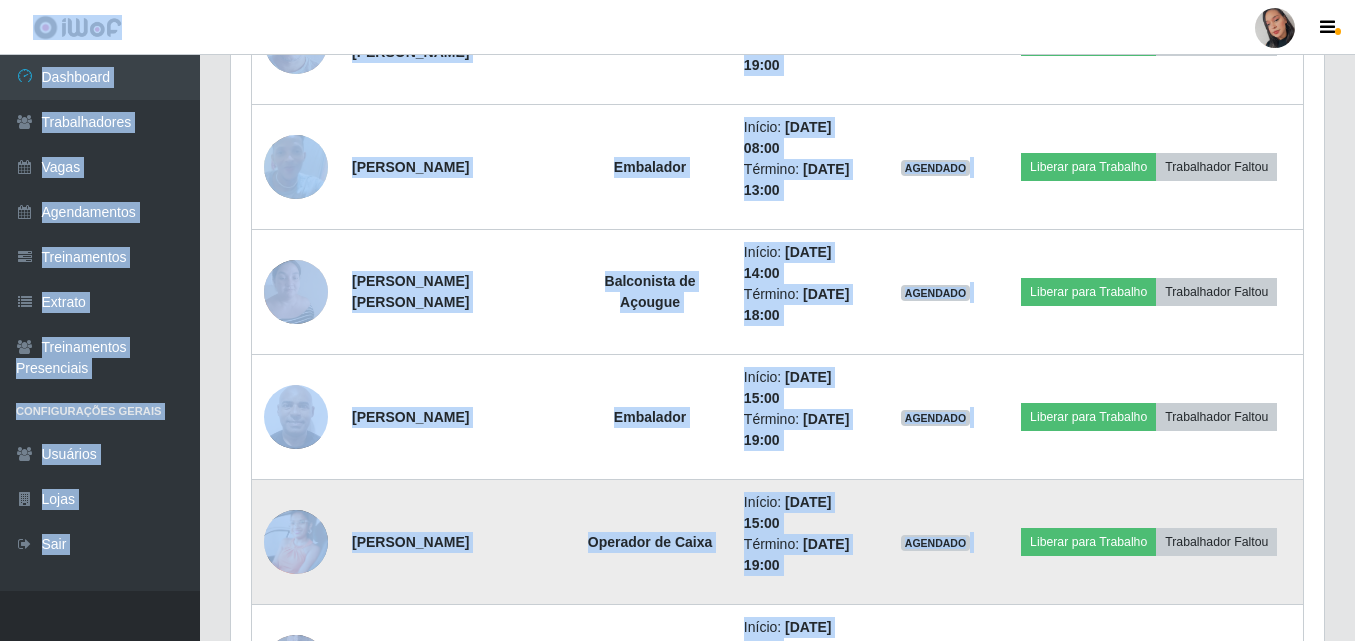 click at bounding box center [296, 542] 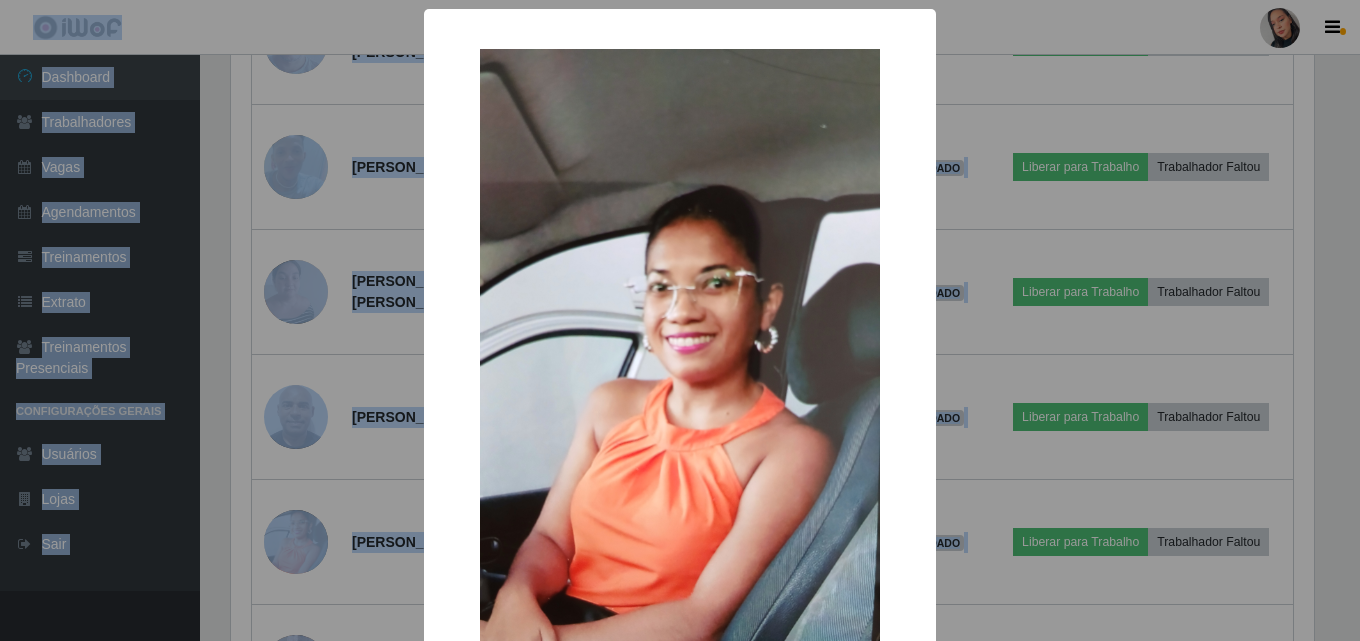 click on "× OK Cancel" at bounding box center [680, 320] 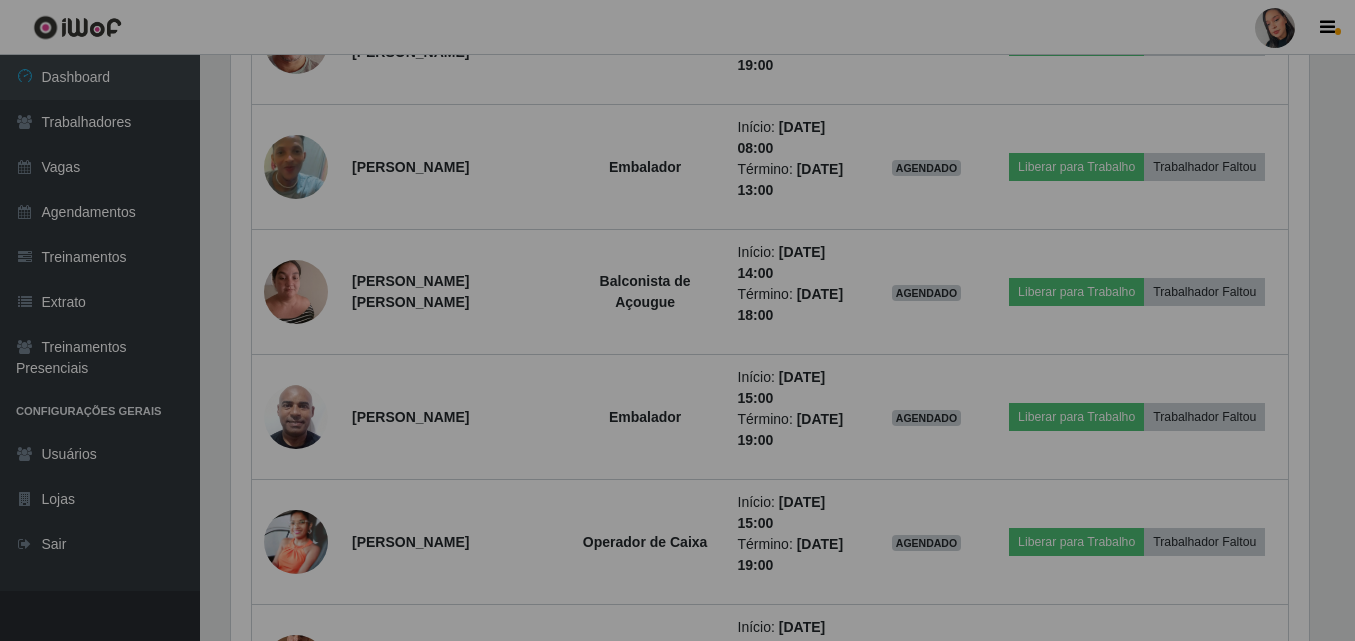 scroll, scrollTop: 999585, scrollLeft: 998907, axis: both 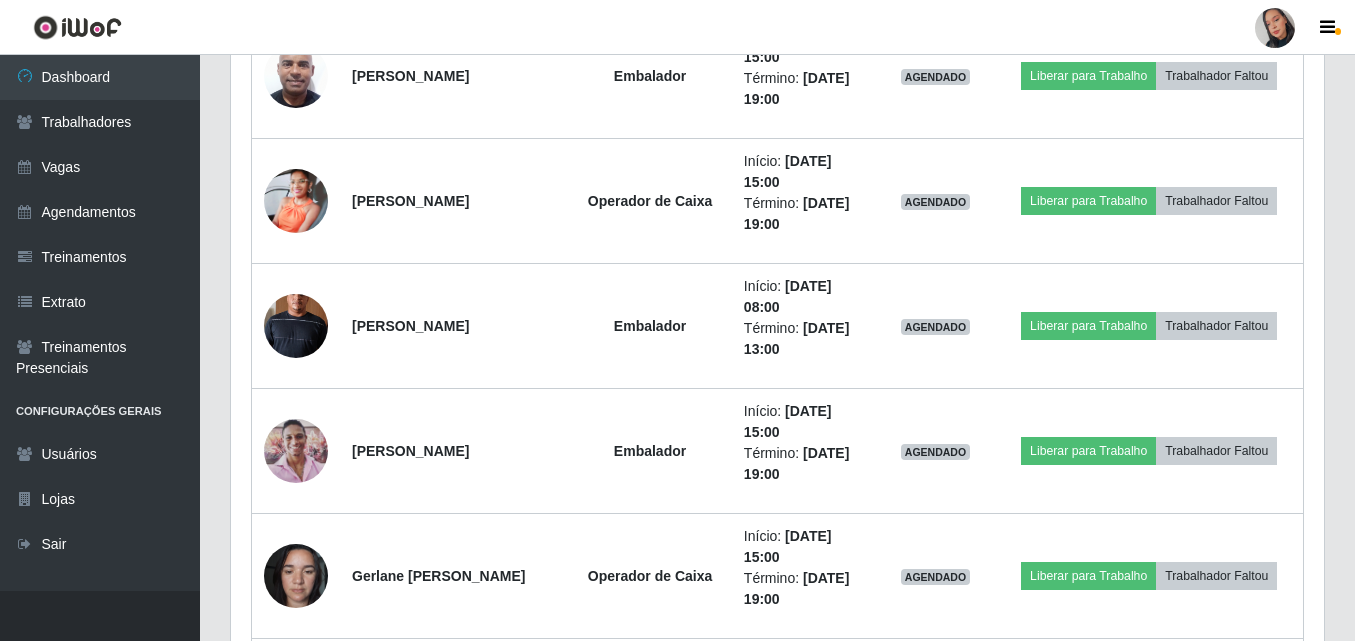 click on "Carregando...  Buscar Recarregando em  26   segundos... Loja [Selecione...] Supermercado São Sebastião - Unidade Camalaú Função [Selecione...] ASG ASG + ASG ++ Auxiliar de entrega + Auxiliar de entrega ++ Auxiliar de Estacionamento Auxiliar de Estacionamento + Auxiliar de Estacionamento ++ Auxiliar de [GEOGRAPHIC_DATA] Auxiliar de Estoque + Auxiliar de Estoque ++ Balconista Balconista + Balconista ++ Balconista de Açougue  Balconista de Açougue + Balconista de Açougue ++ Embalador Embalador + Embalador ++ Entregador Operador de Caixa Operador de Caixa + Operador de Caixa ++ Repositor  Repositor + Repositor ++ Agendamentos Day Month 08/07 Agendamentos 13   Hoje 1 dia 3 dias 1 Semana Não encerrados Trabalhador Posição Data Status Opções Ehlionaldo de Lima Pereira  Embalador +   Início:   [DATE] 07:30 Término:   [DATE] 13:30 EM ANDAMENTO há  02 h e   03  min   Adicionar Horas Extra Forçar Encerramento [PERSON_NAME] +   Início:   [DATE] 07:30 Término:   EM ANDAMENTO" at bounding box center (777, -537) 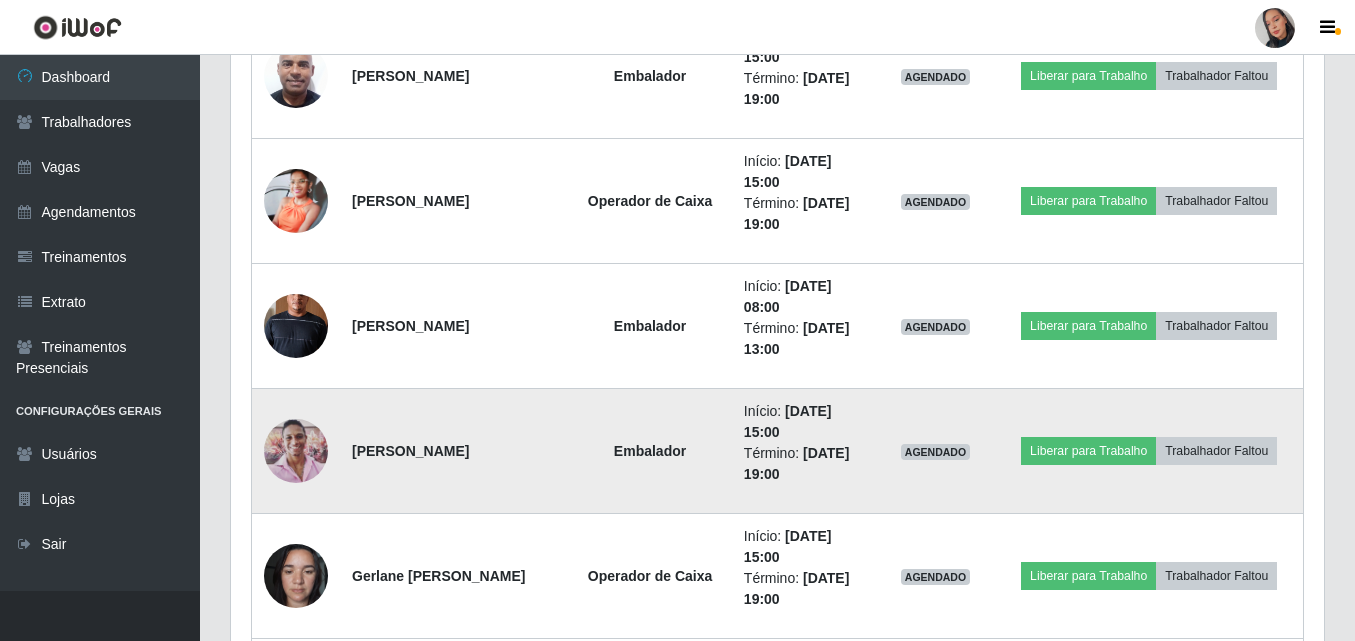 click at bounding box center (296, 451) 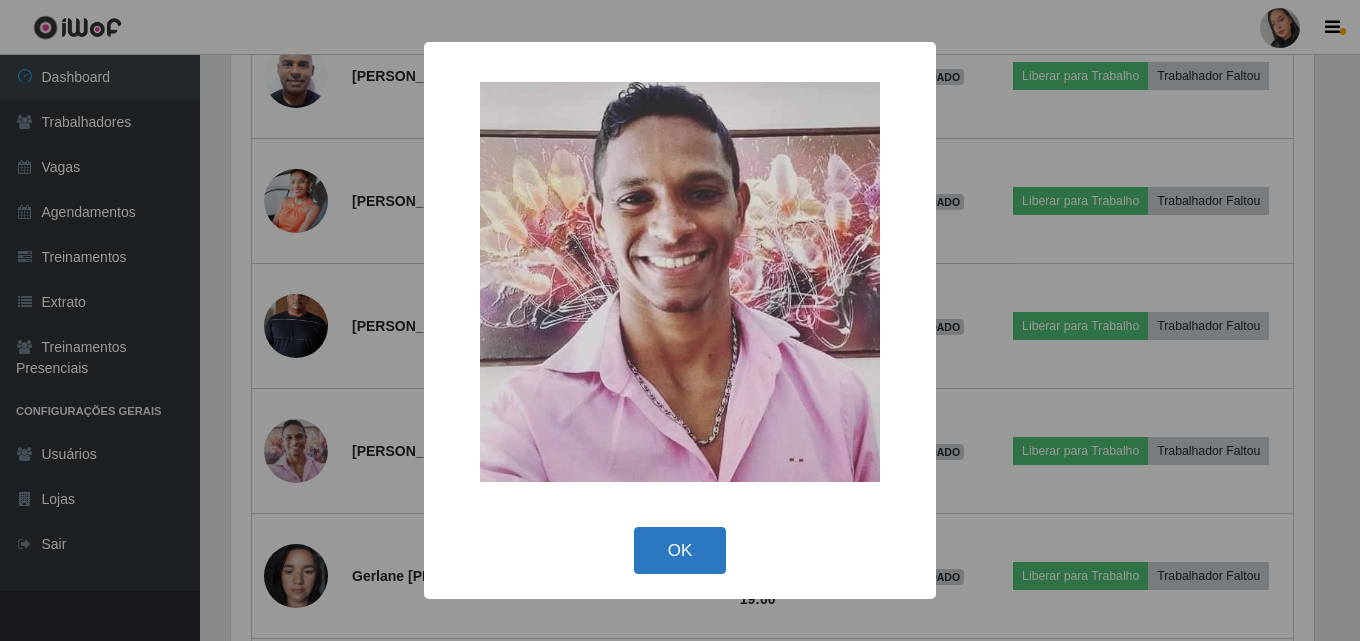 click on "OK" at bounding box center (680, 550) 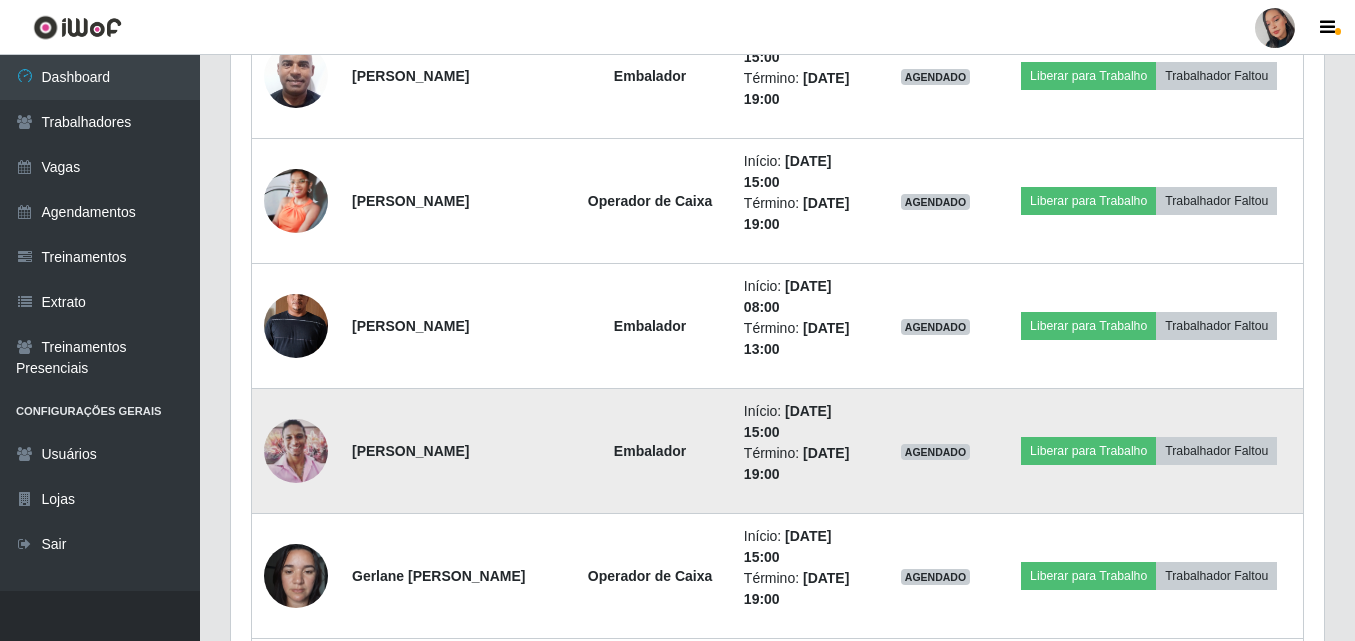 scroll, scrollTop: 999585, scrollLeft: 998907, axis: both 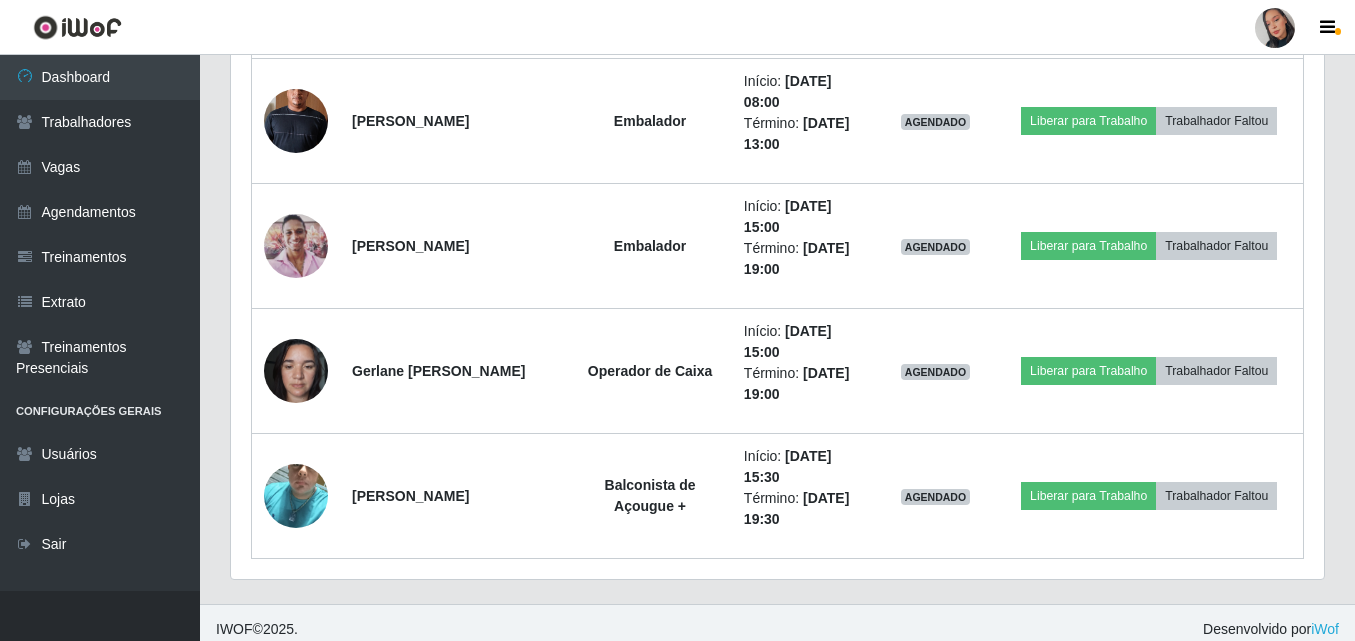 click on "IWOF  ©  2025 . Desenvolvido por  iWof" at bounding box center (777, 629) 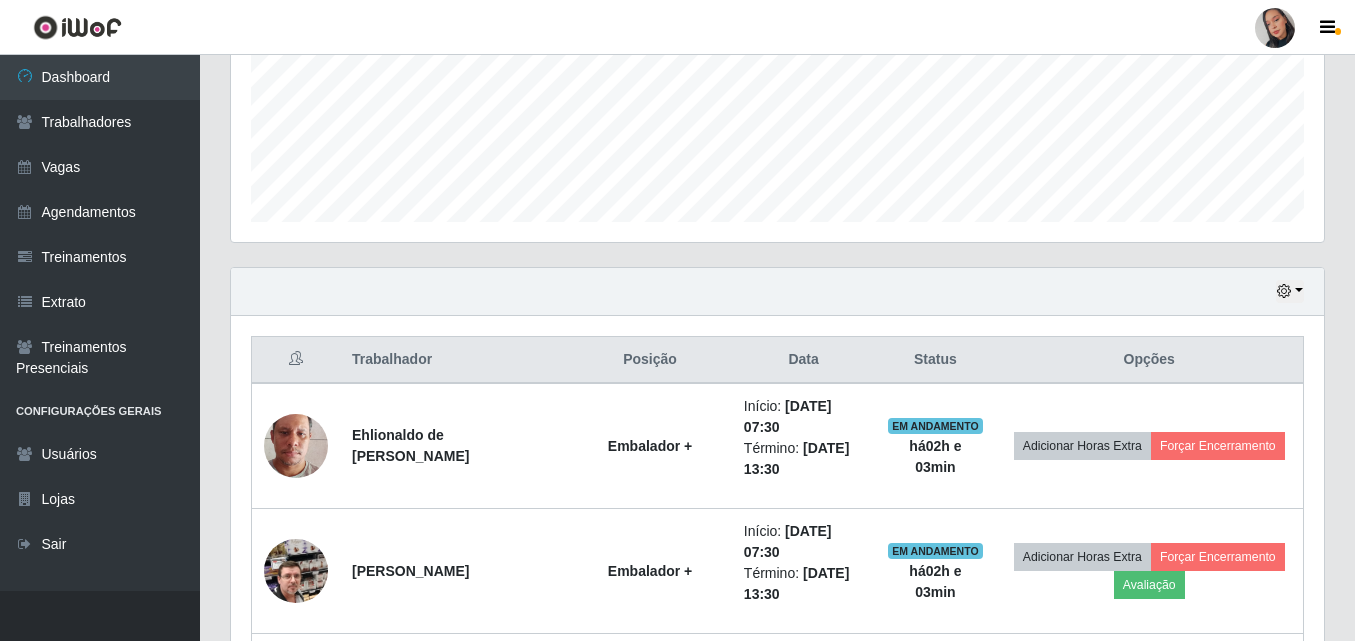 scroll, scrollTop: 393, scrollLeft: 0, axis: vertical 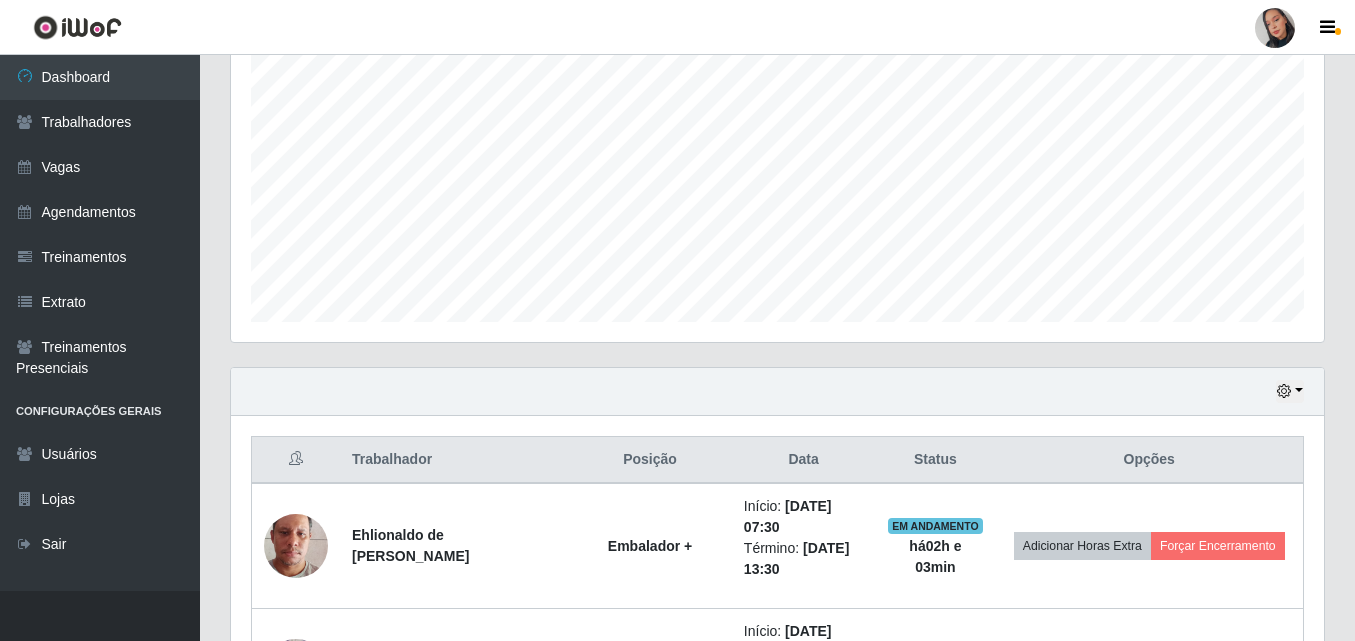 click on "Hoje 1 dia 3 dias 1 Semana Não encerrados" at bounding box center (777, 392) 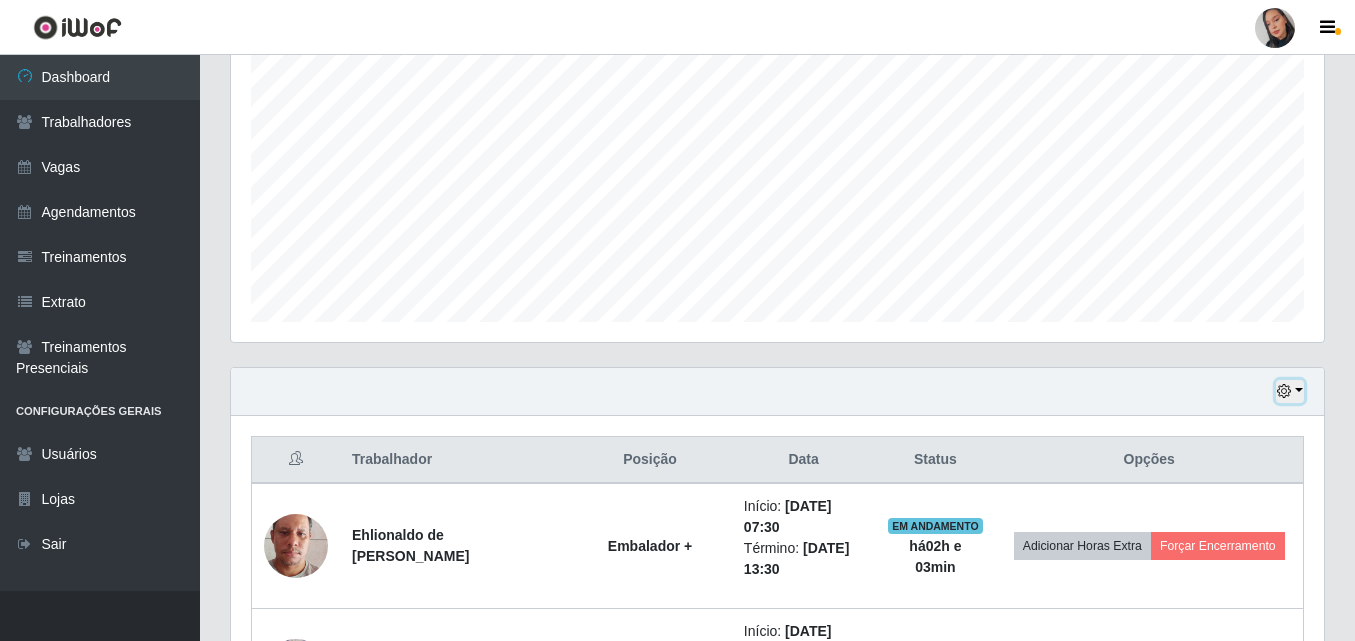 click at bounding box center (1284, 391) 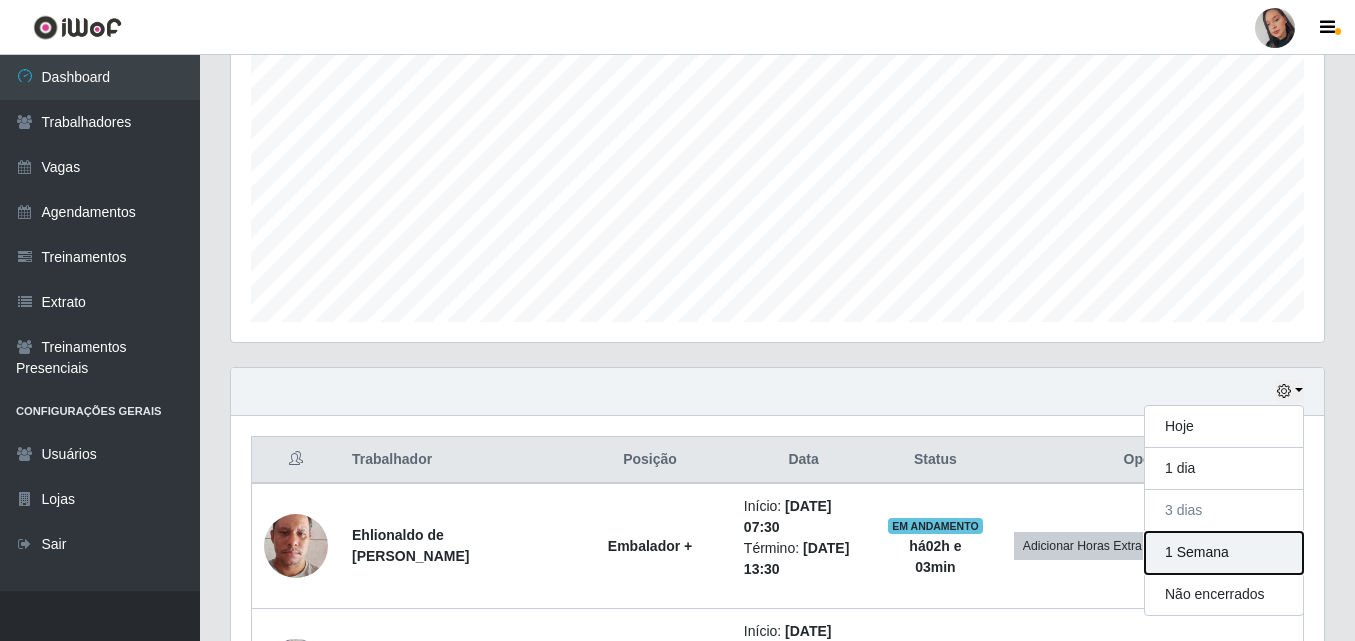 click on "1 Semana" at bounding box center (1224, 553) 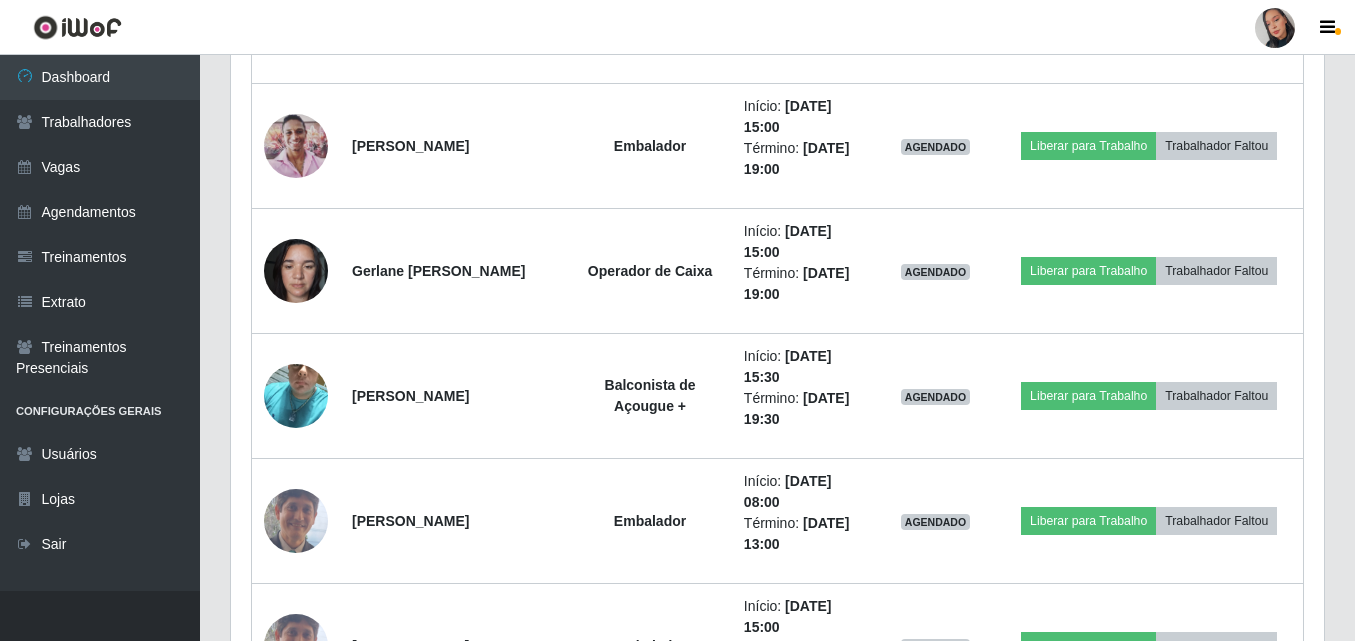 scroll, scrollTop: 2393, scrollLeft: 0, axis: vertical 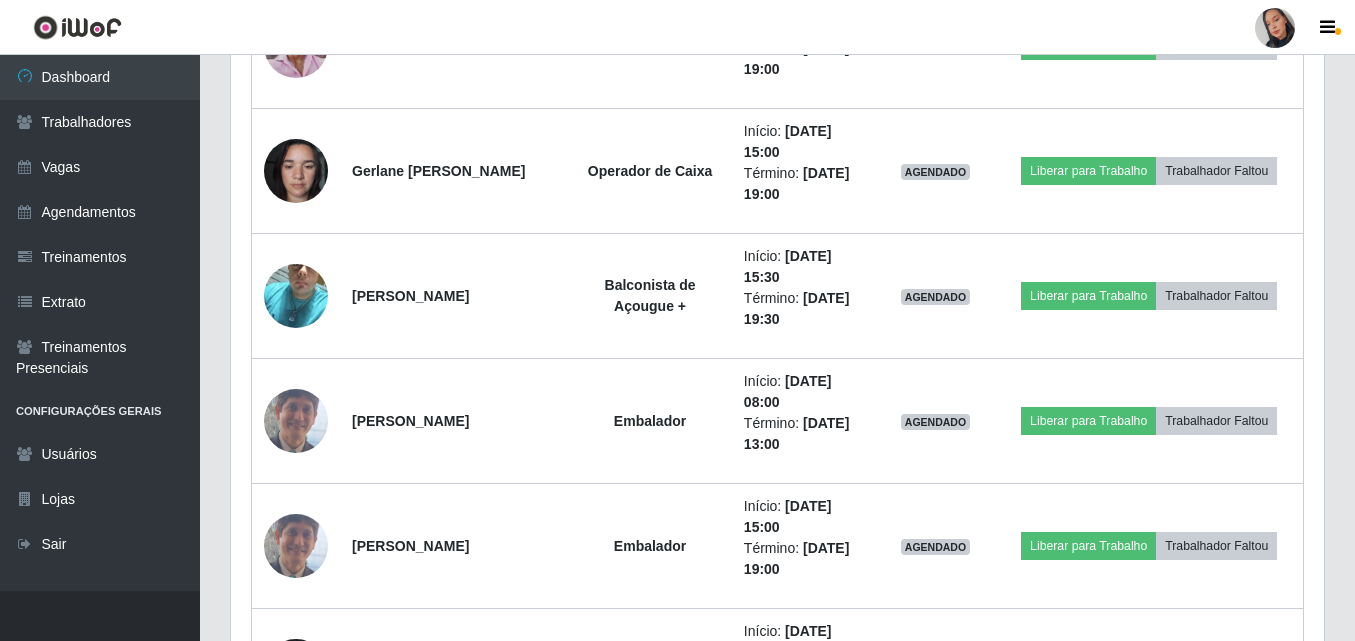 click on "Perfil  Alterar Senha  Sair" at bounding box center [677, 27] 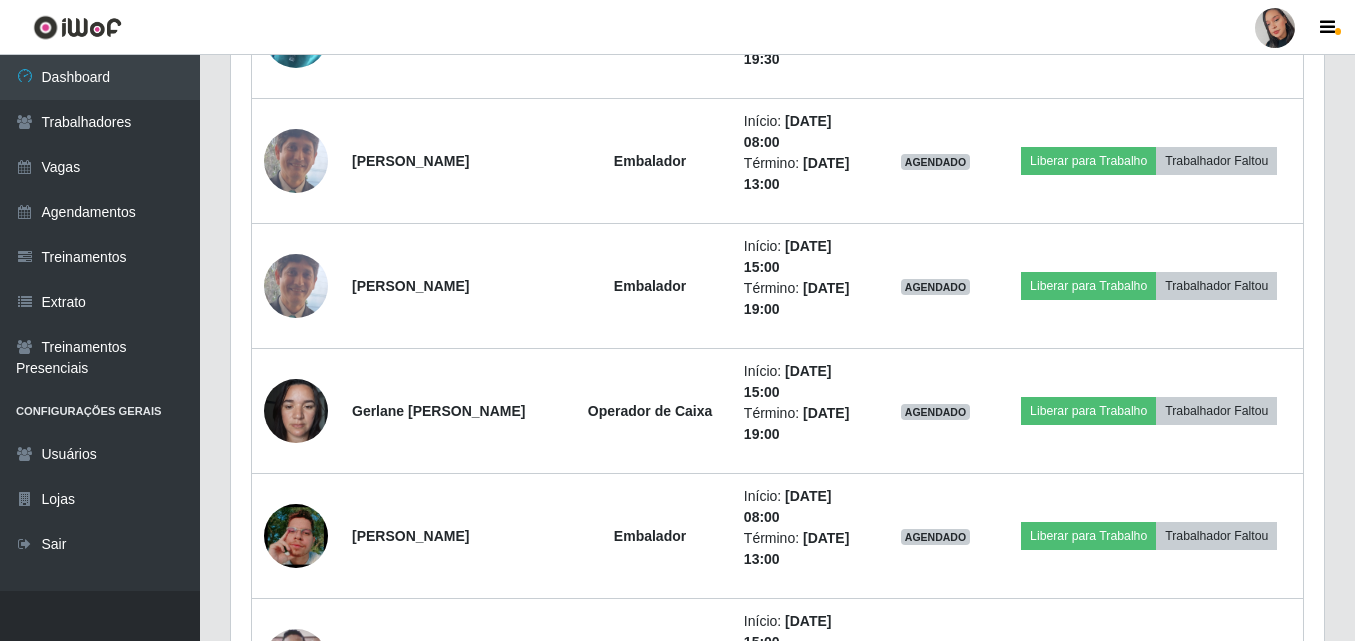 scroll, scrollTop: 2679, scrollLeft: 0, axis: vertical 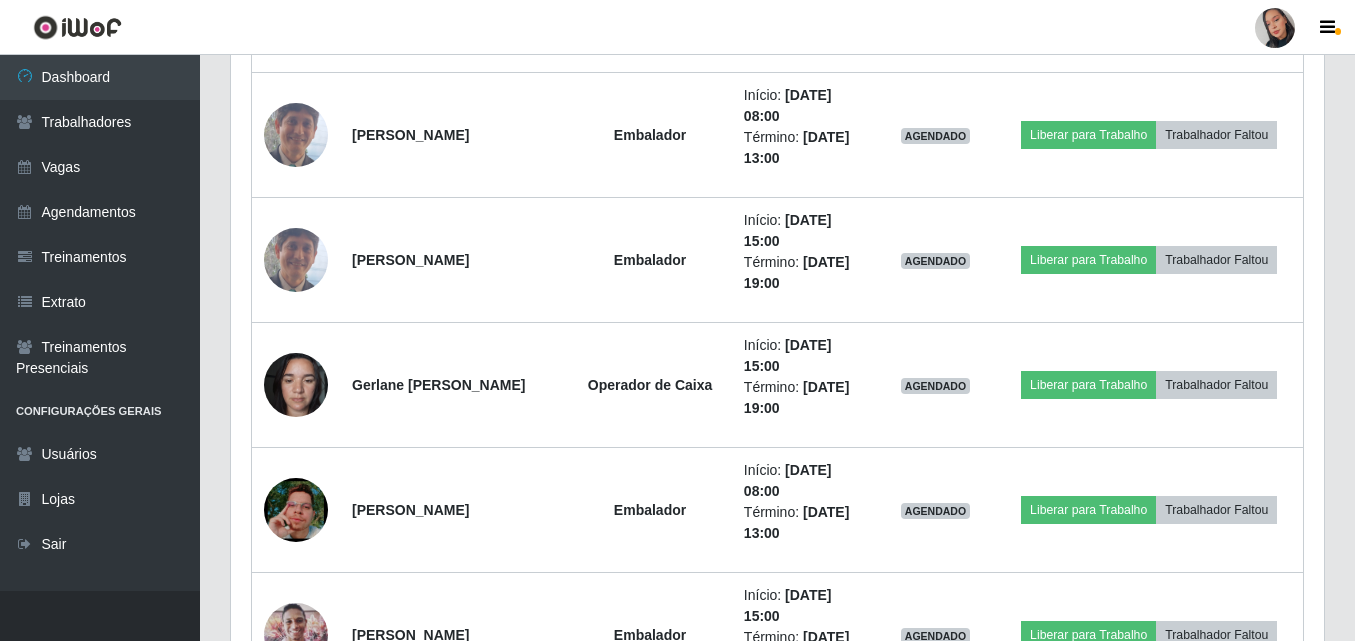 click on "Hoje 1 dia 3 dias 1 Semana Não encerrados Trabalhador Posição Data Status Opções Ehlionaldo de [PERSON_NAME]  Embalador +   Início:   [DATE] 07:30 Término:   [DATE] 13:30 EM ANDAMENTO há  02 h e   04  min   Adicionar Horas Extra Forçar Encerramento [PERSON_NAME] Junior  Embalador +   Início:   [DATE] 07:30 Término:   [DATE] 13:30 EM ANDAMENTO há  02 h e   04  min   Adicionar Horas Extra Forçar Encerramento Avaliação [PERSON_NAME] +   Início:   [DATE] 07:30 Término:   [DATE] 13:30 EM ANDAMENTO há  02 h e   04  min   Adicionar Horas Extra Forçar Encerramento Avaliação [PERSON_NAME] Cavalcante Embalador   Início:   [DATE] 08:00 Término:   [DATE] 13:00 AGENDADO Liberar para Trabalho Trabalhador Faltou [PERSON_NAME]  Operador de Caixa   Início:   [DATE] 14:00 Término:   [DATE] 19:00 AGENDADO Liberar para Trabalho Trabalhador Faltou [PERSON_NAME] [PERSON_NAME] de Açougue +" at bounding box center (777, -225) 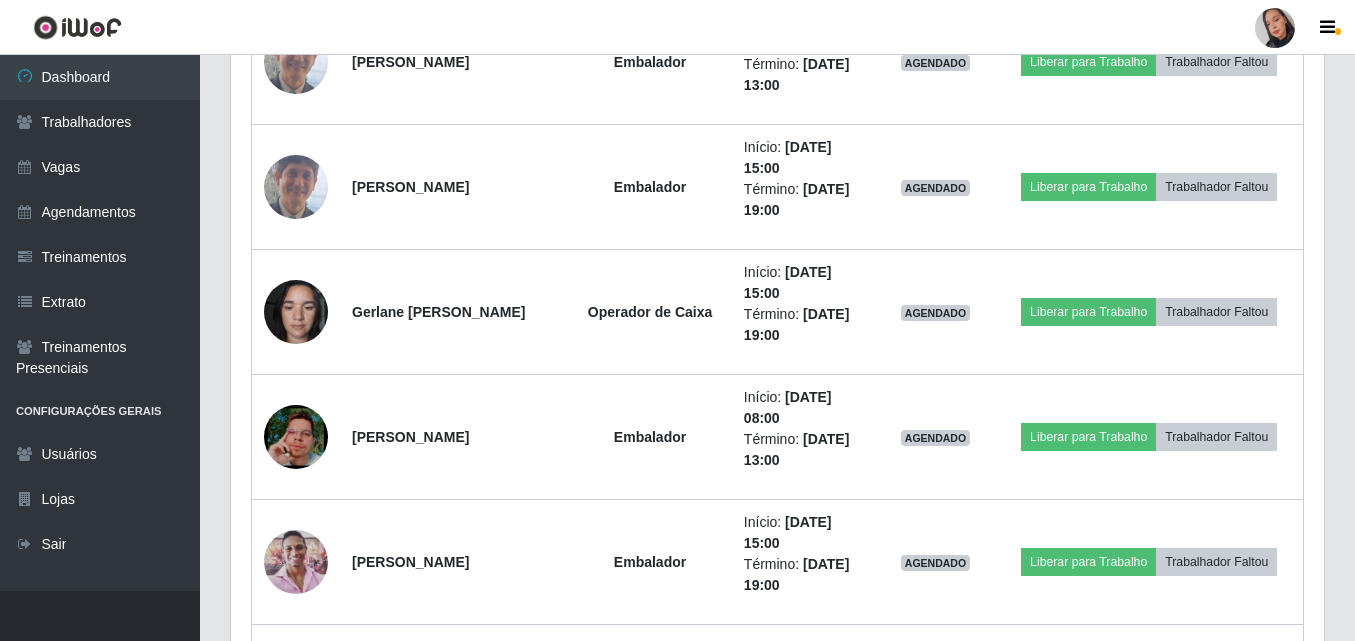 scroll, scrollTop: 2765, scrollLeft: 0, axis: vertical 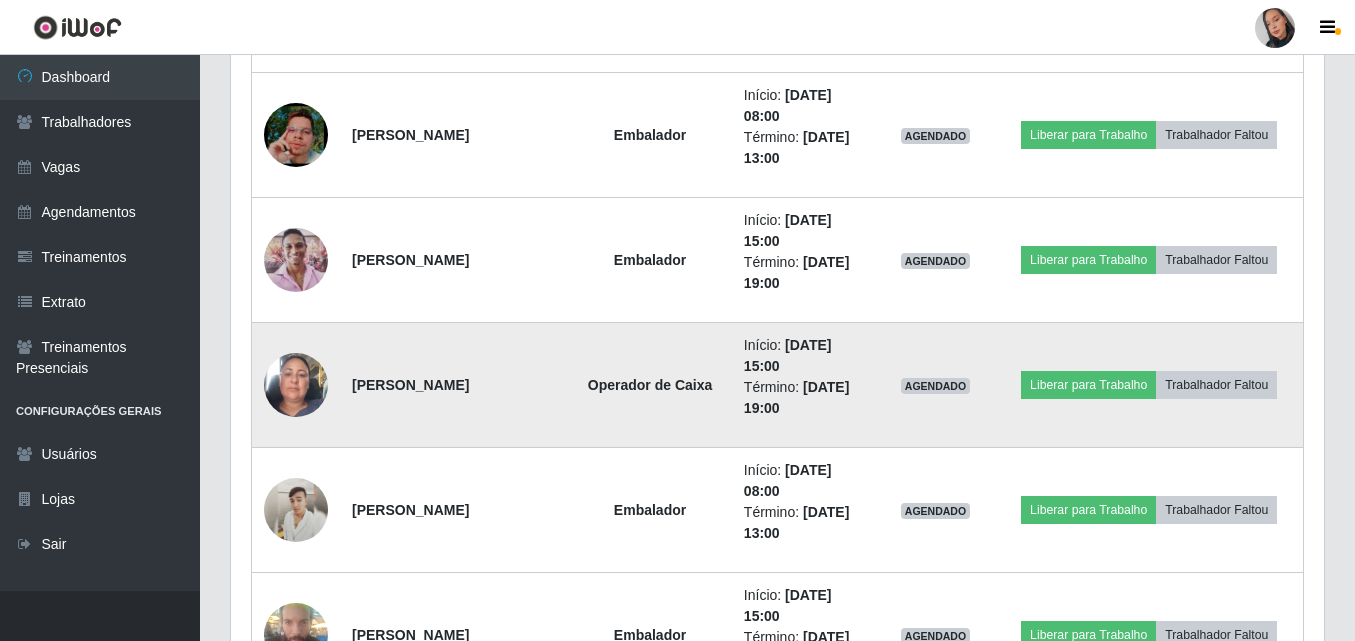 click at bounding box center (296, 385) 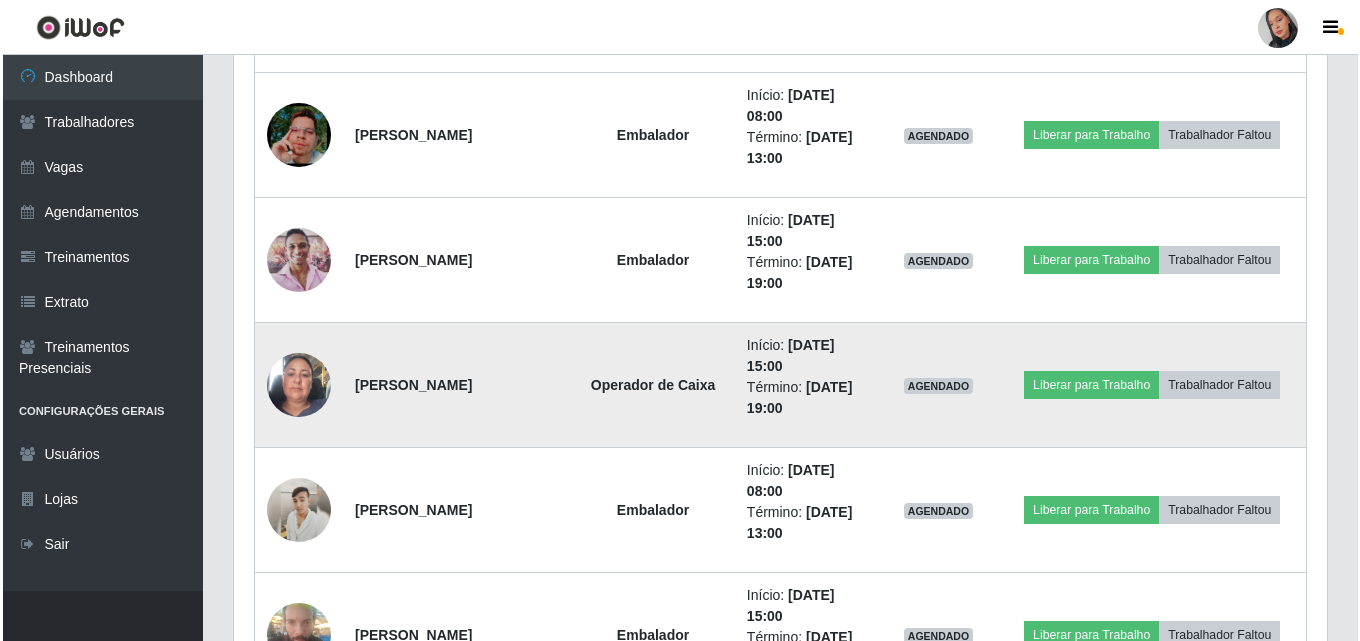 scroll, scrollTop: 415, scrollLeft: 1083, axis: both 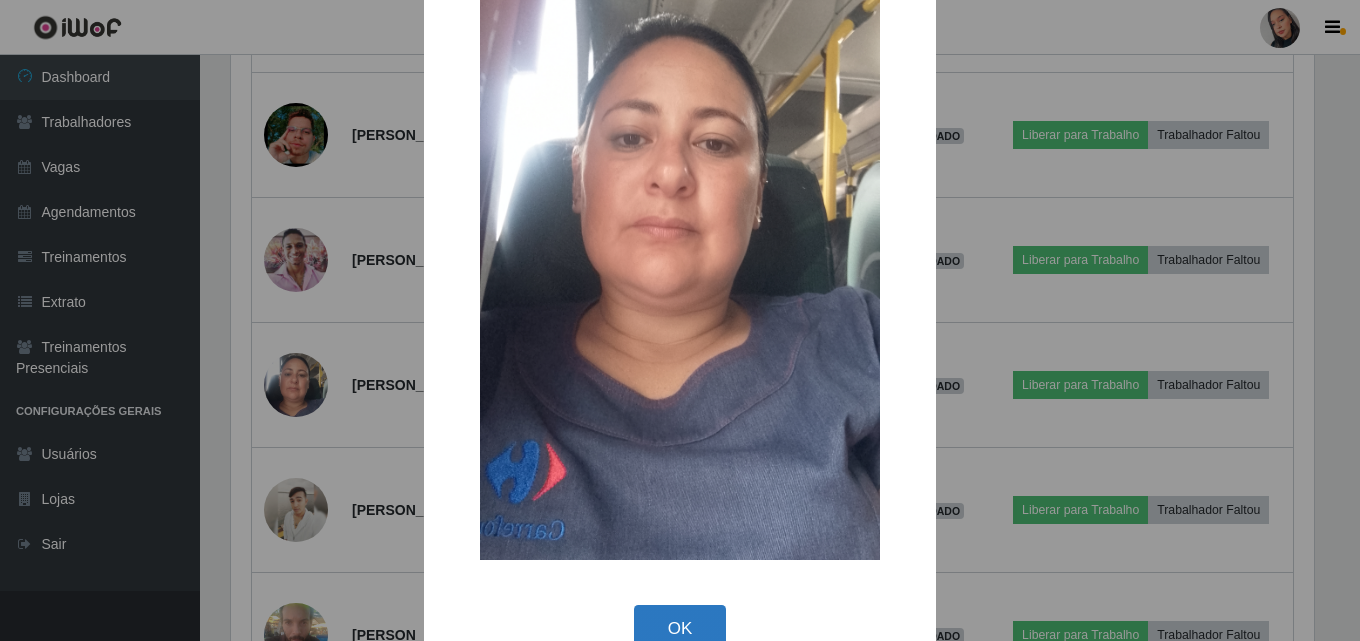 click on "OK" at bounding box center [680, 628] 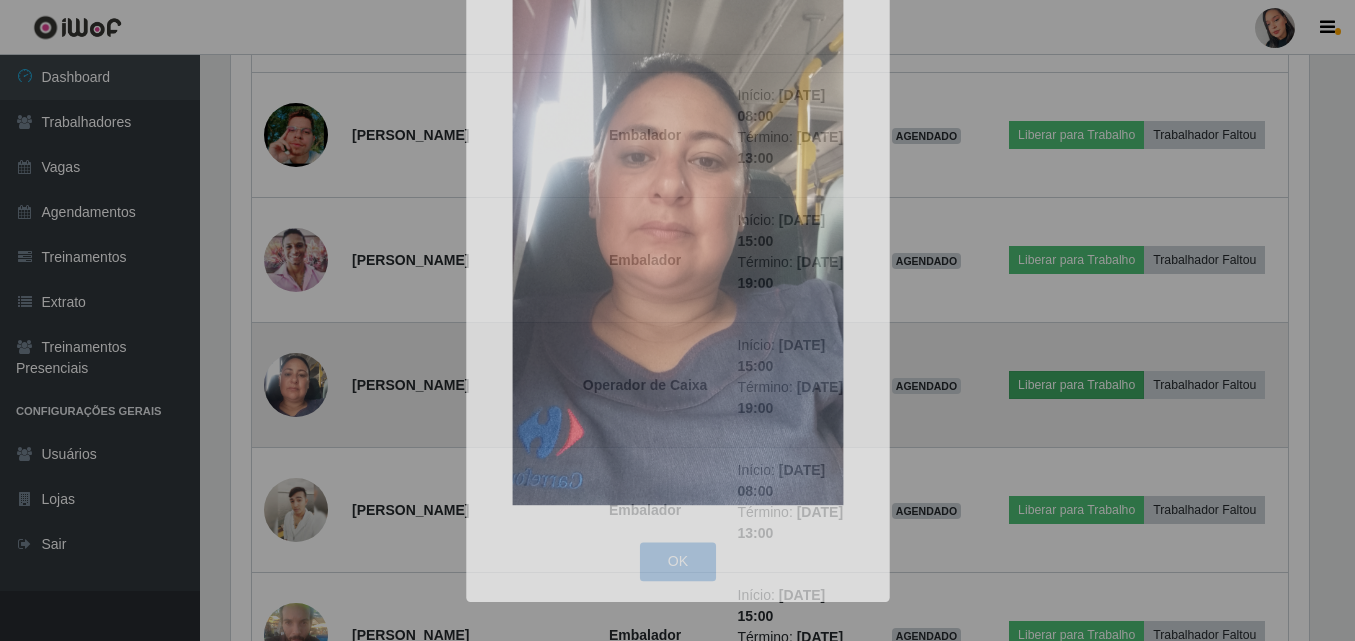 scroll, scrollTop: 999585, scrollLeft: 998907, axis: both 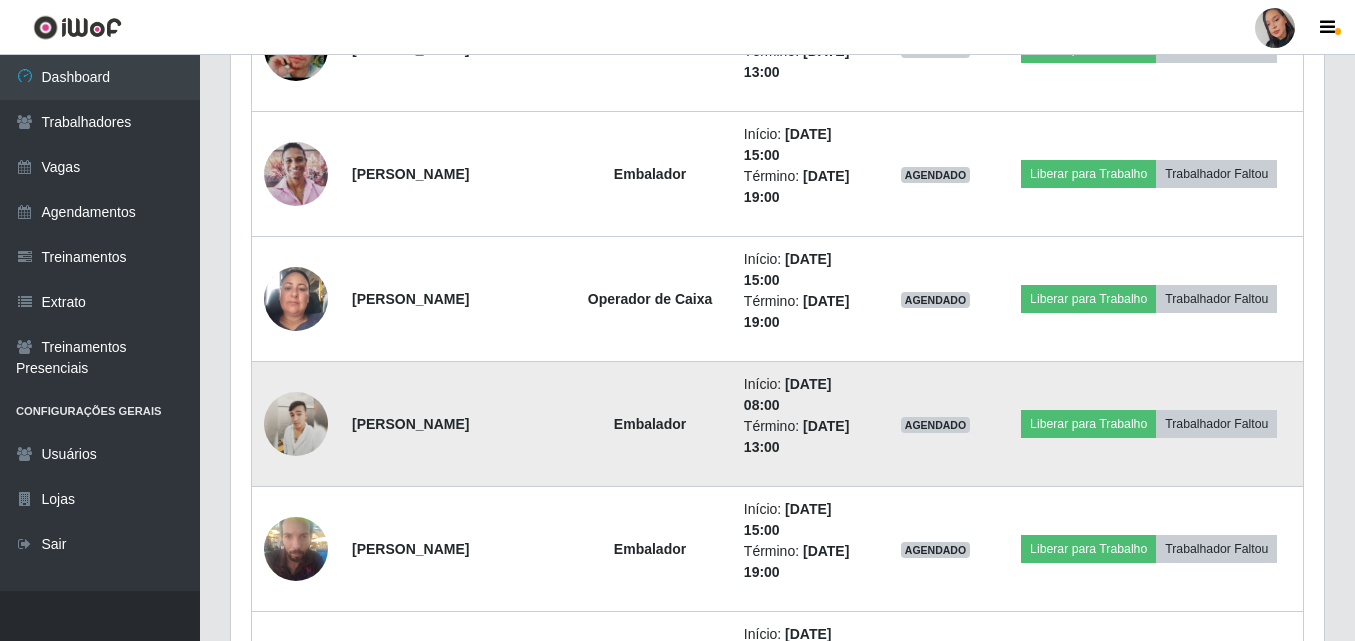 click at bounding box center [296, 424] 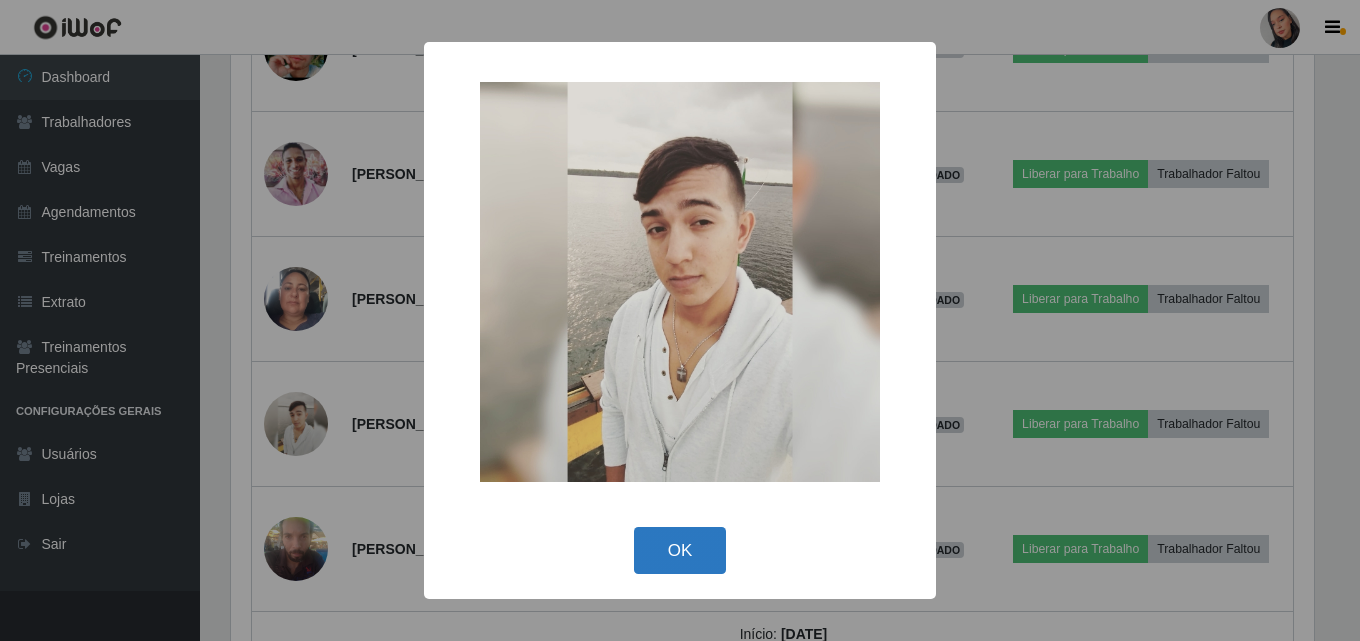 click on "OK" at bounding box center (680, 550) 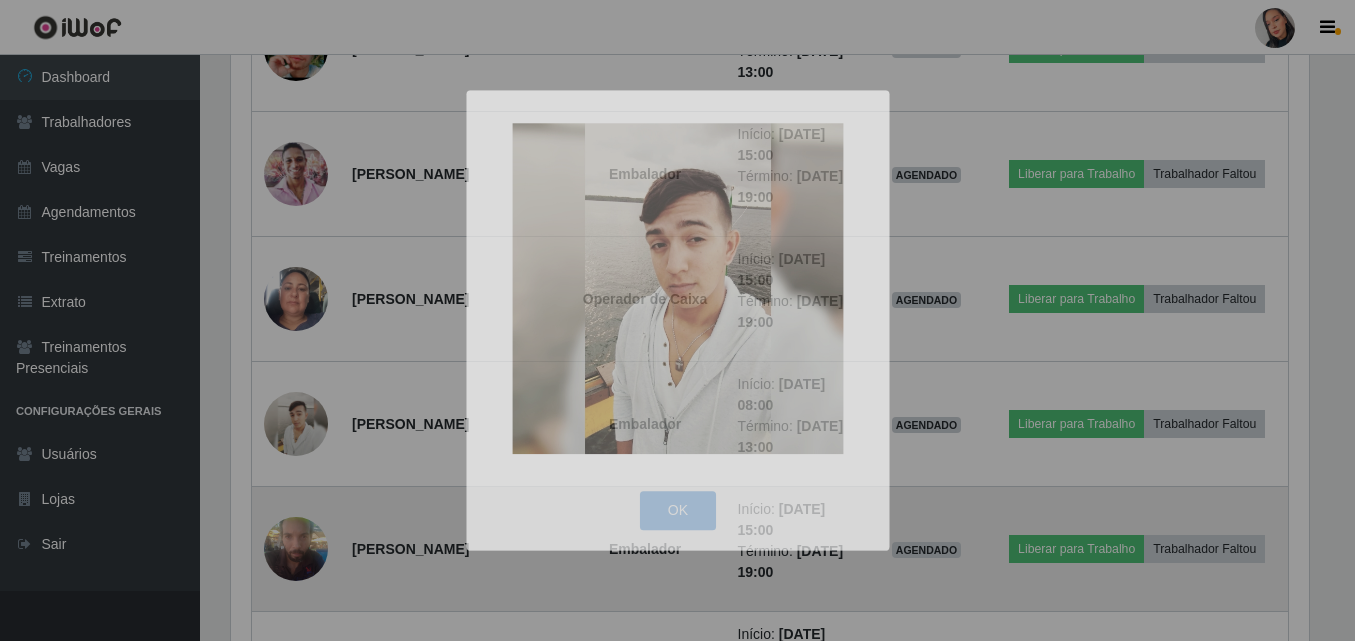 scroll, scrollTop: 999585, scrollLeft: 998907, axis: both 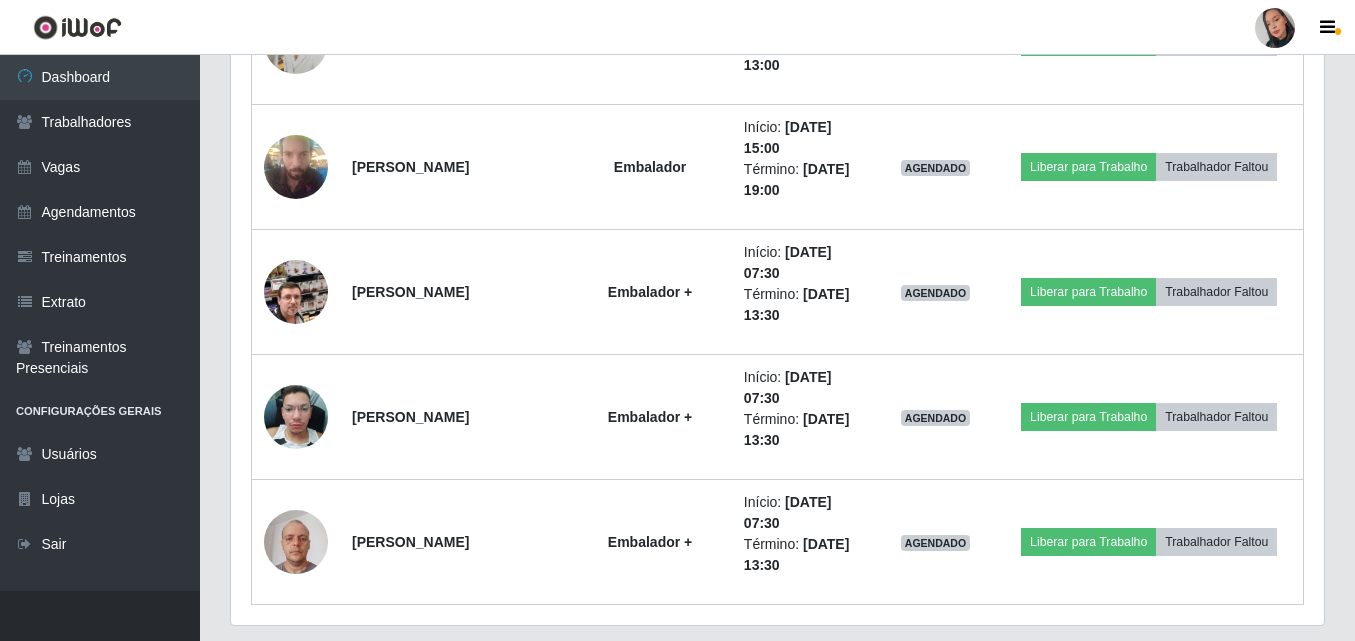 click at bounding box center [1275, 28] 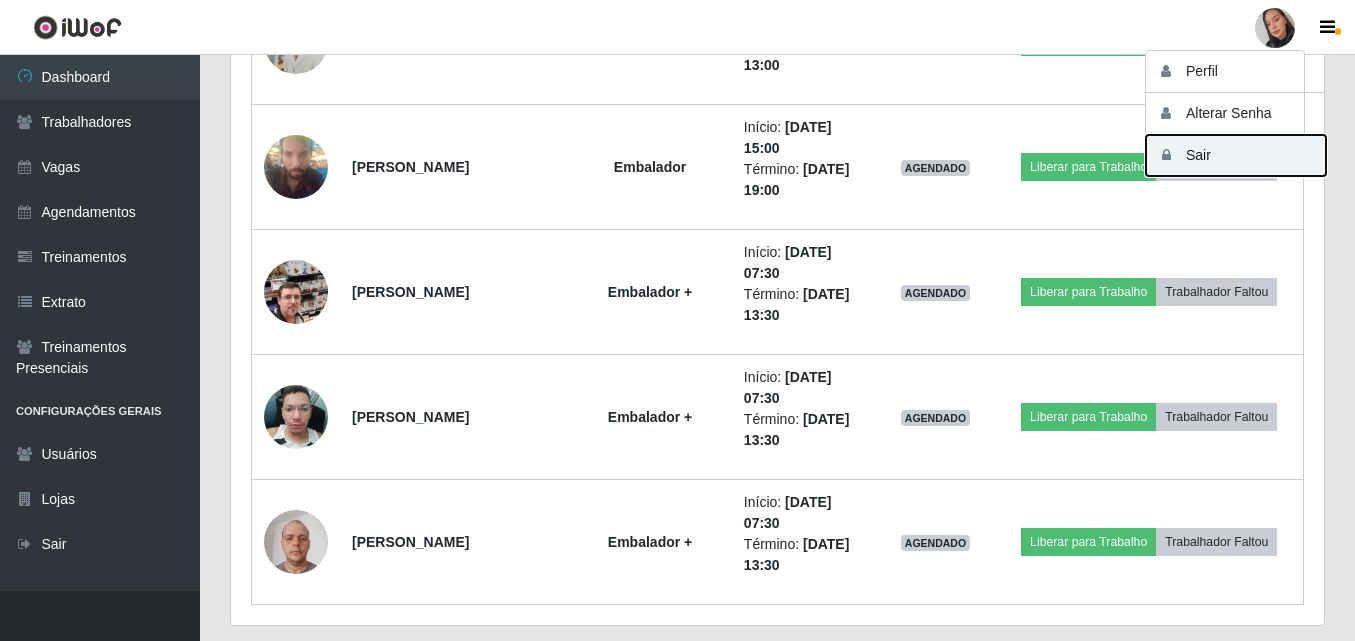 click on "Sair" at bounding box center (1236, 155) 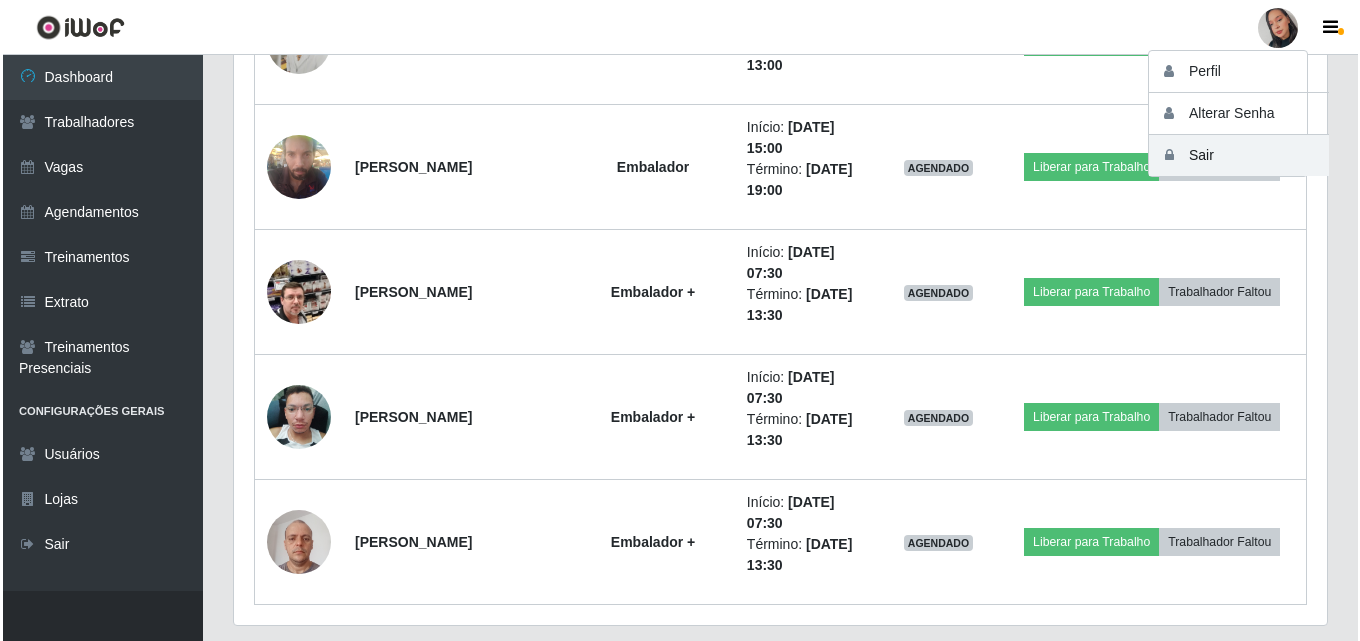 scroll, scrollTop: 0, scrollLeft: 0, axis: both 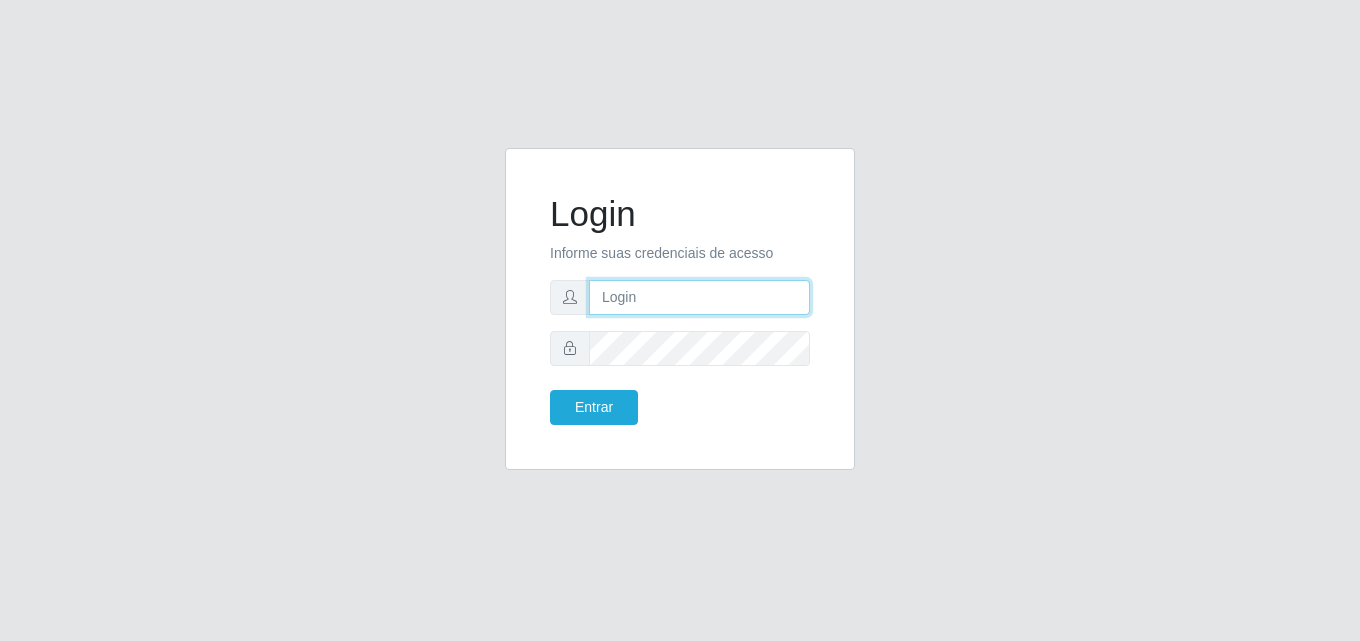 drag, startPoint x: 652, startPoint y: 298, endPoint x: 662, endPoint y: 321, distance: 25.079872 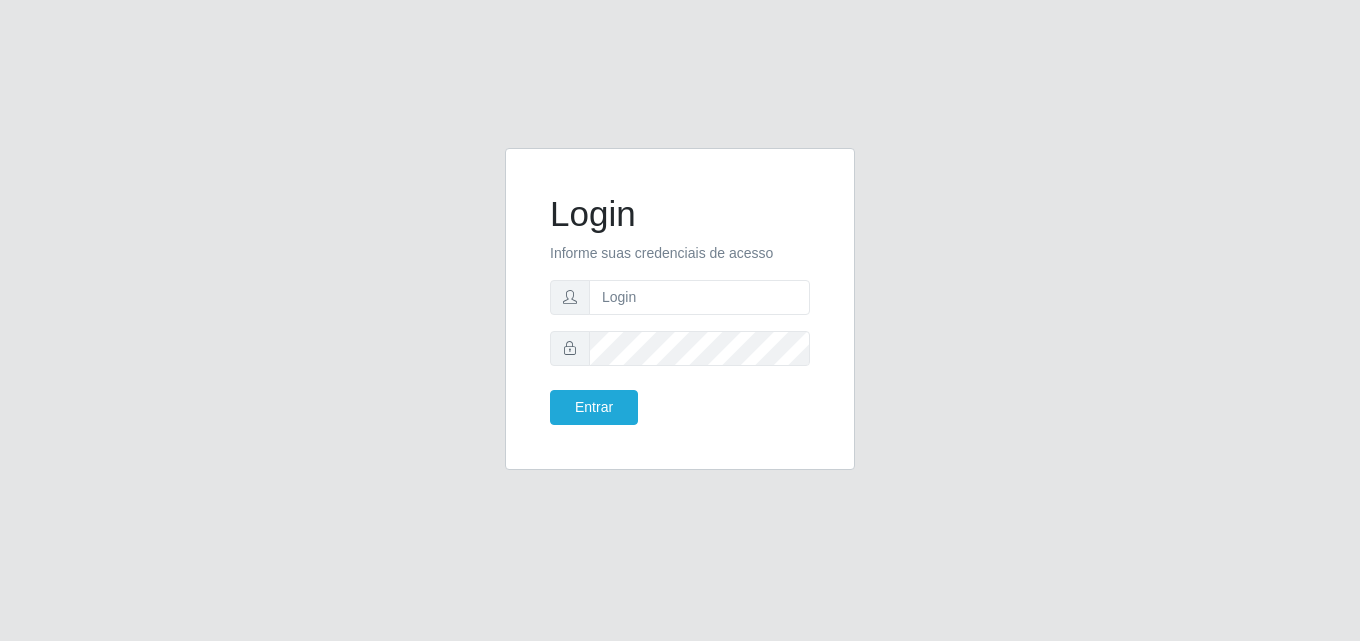 click on "Login Informe suas credenciais de acesso Entrar" 